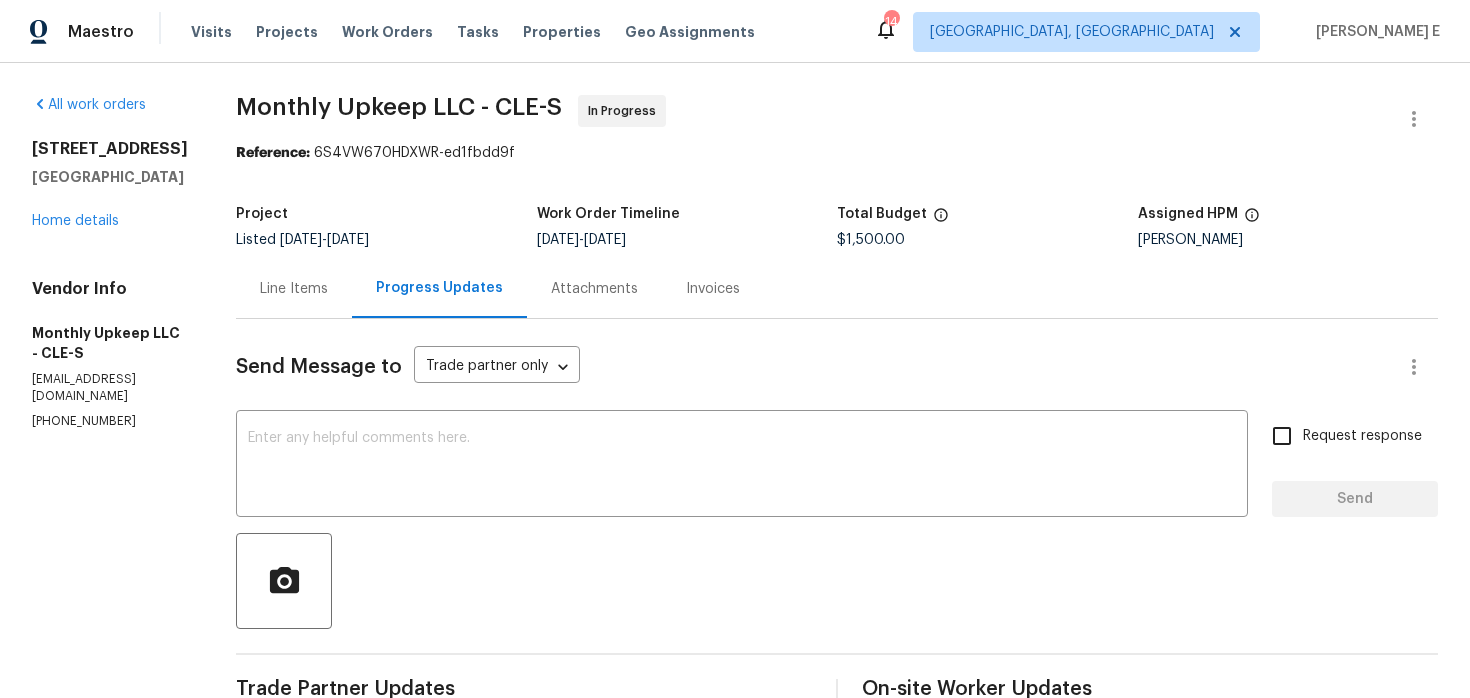 scroll, scrollTop: 0, scrollLeft: 0, axis: both 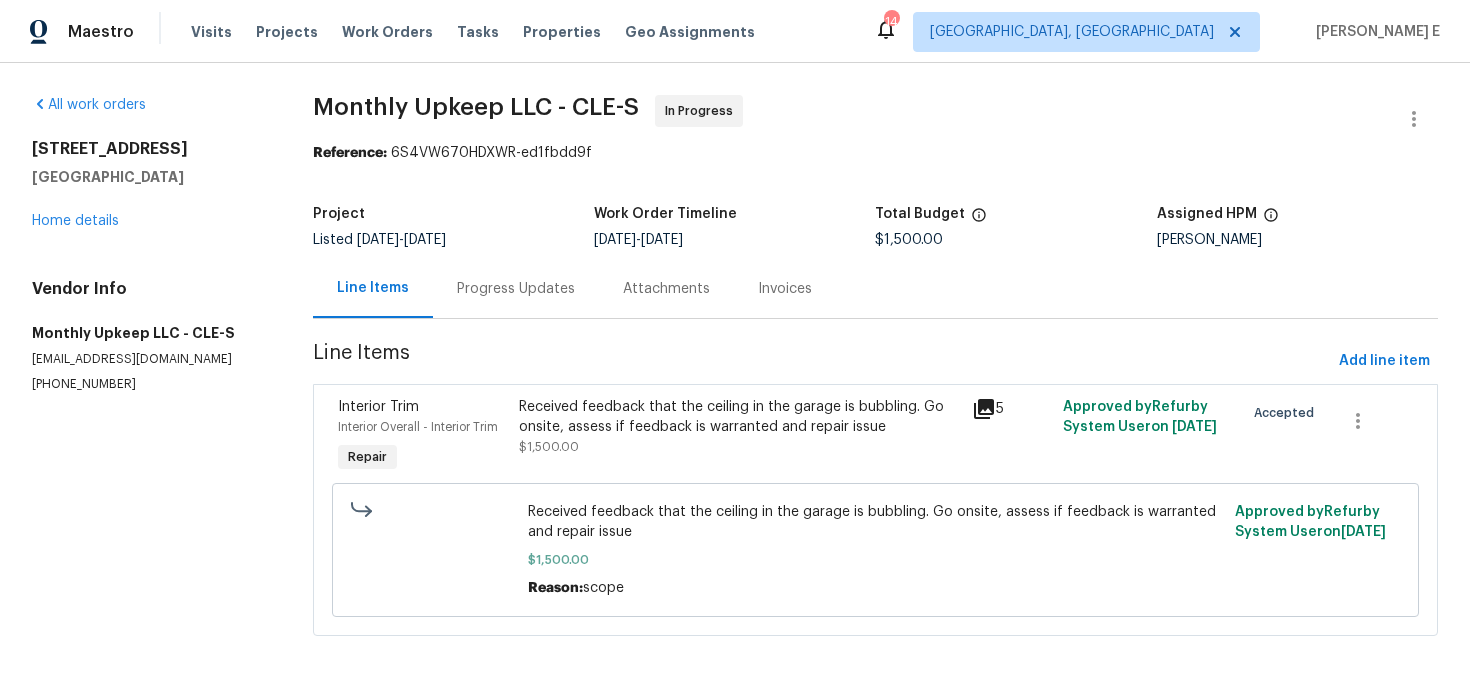 click on "Progress Updates" at bounding box center [516, 288] 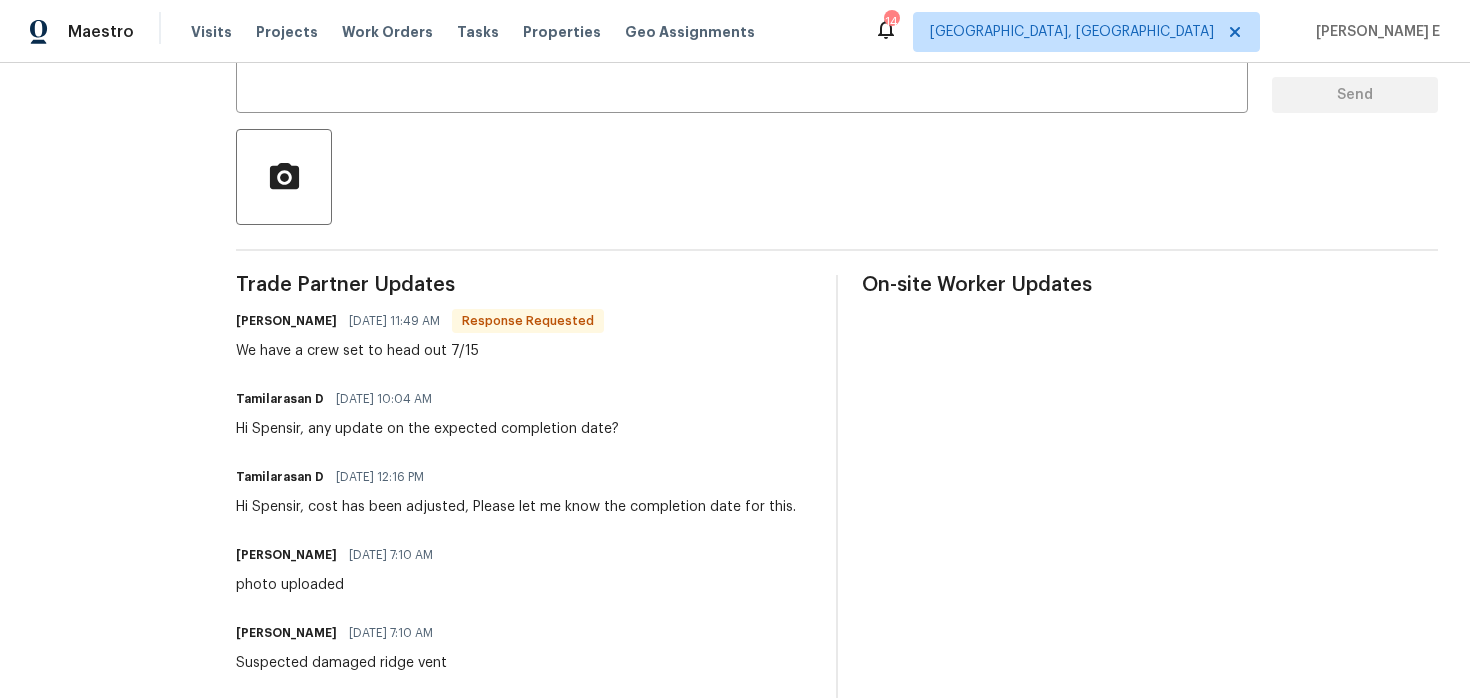scroll, scrollTop: 403, scrollLeft: 0, axis: vertical 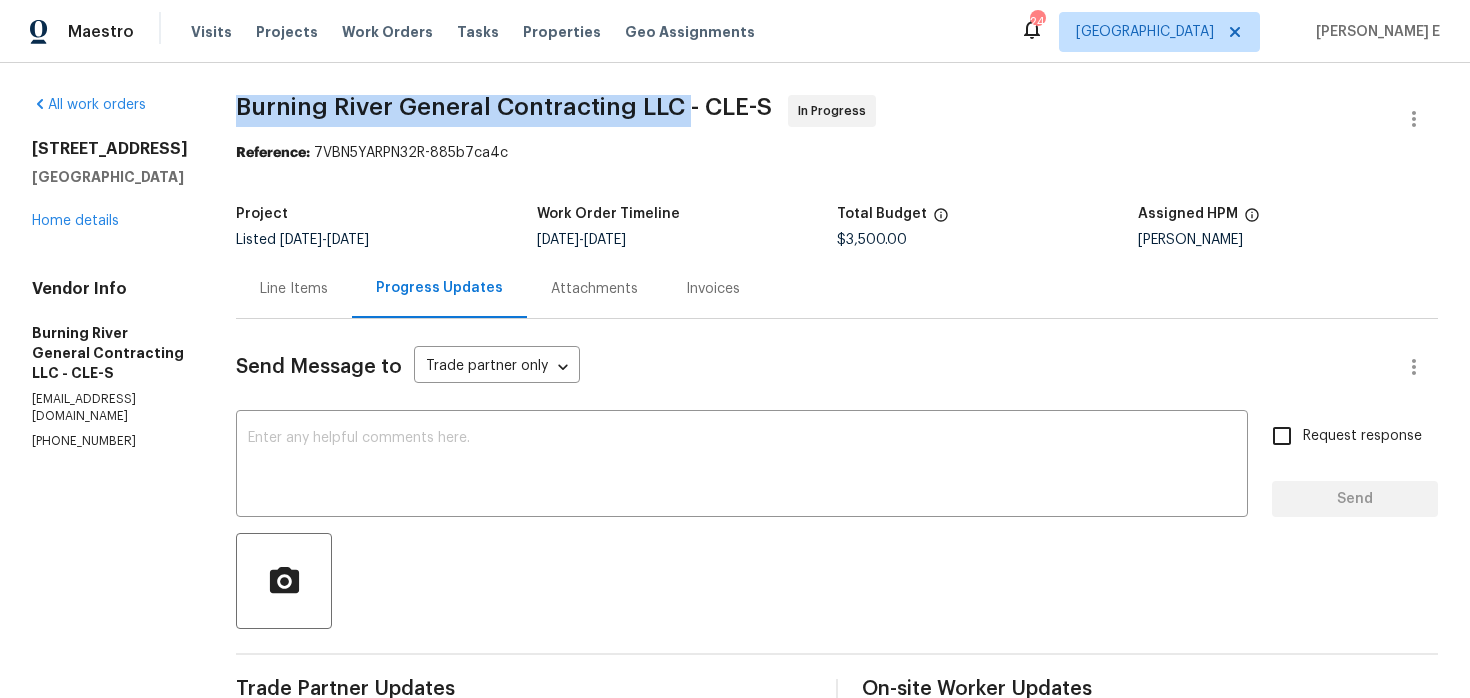 drag, startPoint x: 235, startPoint y: 107, endPoint x: 680, endPoint y: 116, distance: 445.091 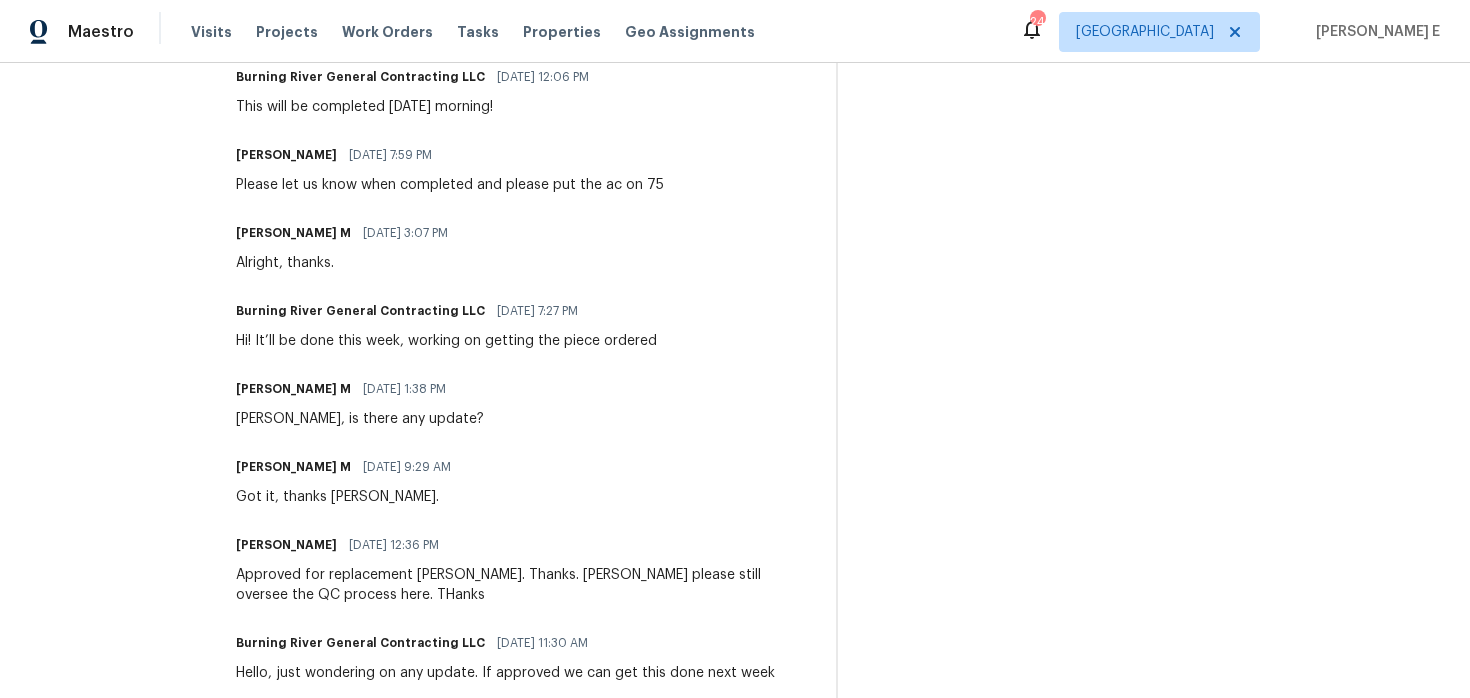 scroll, scrollTop: 0, scrollLeft: 0, axis: both 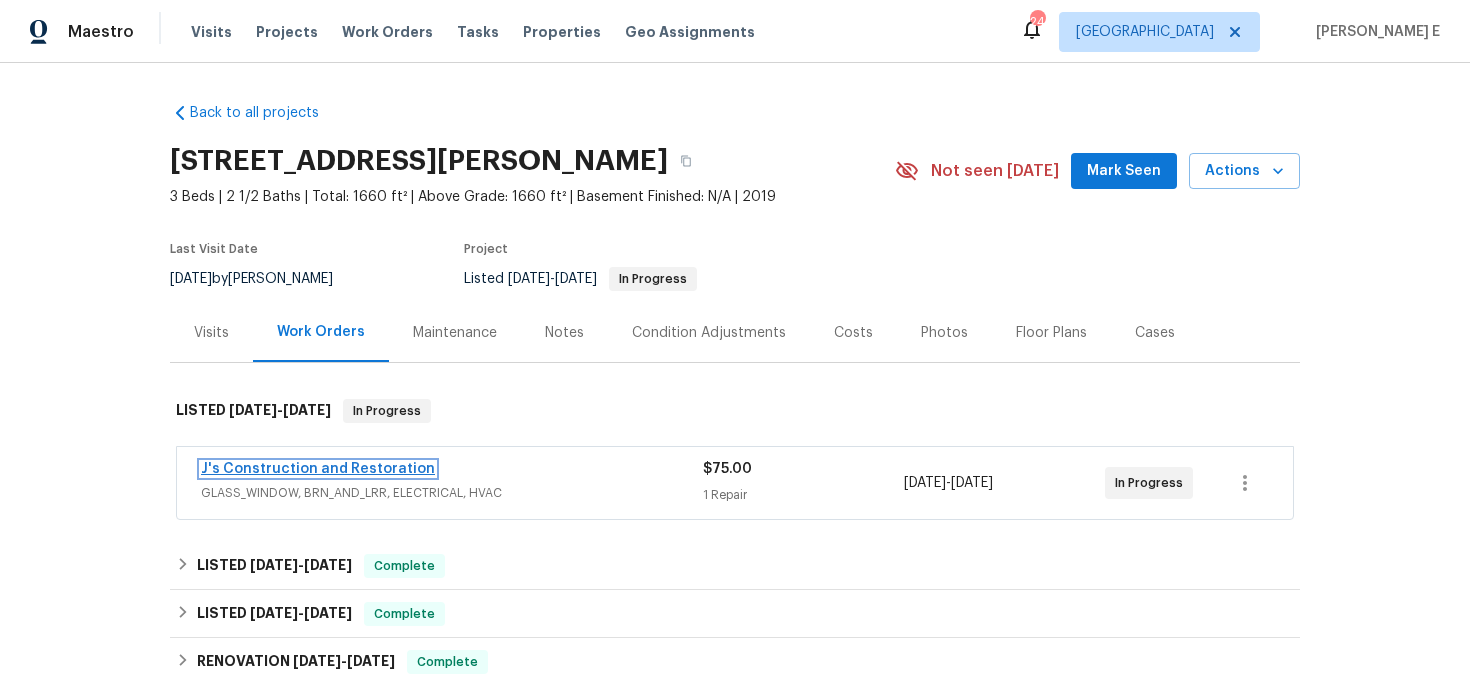 click on "J's Construction and Restoration" at bounding box center (318, 469) 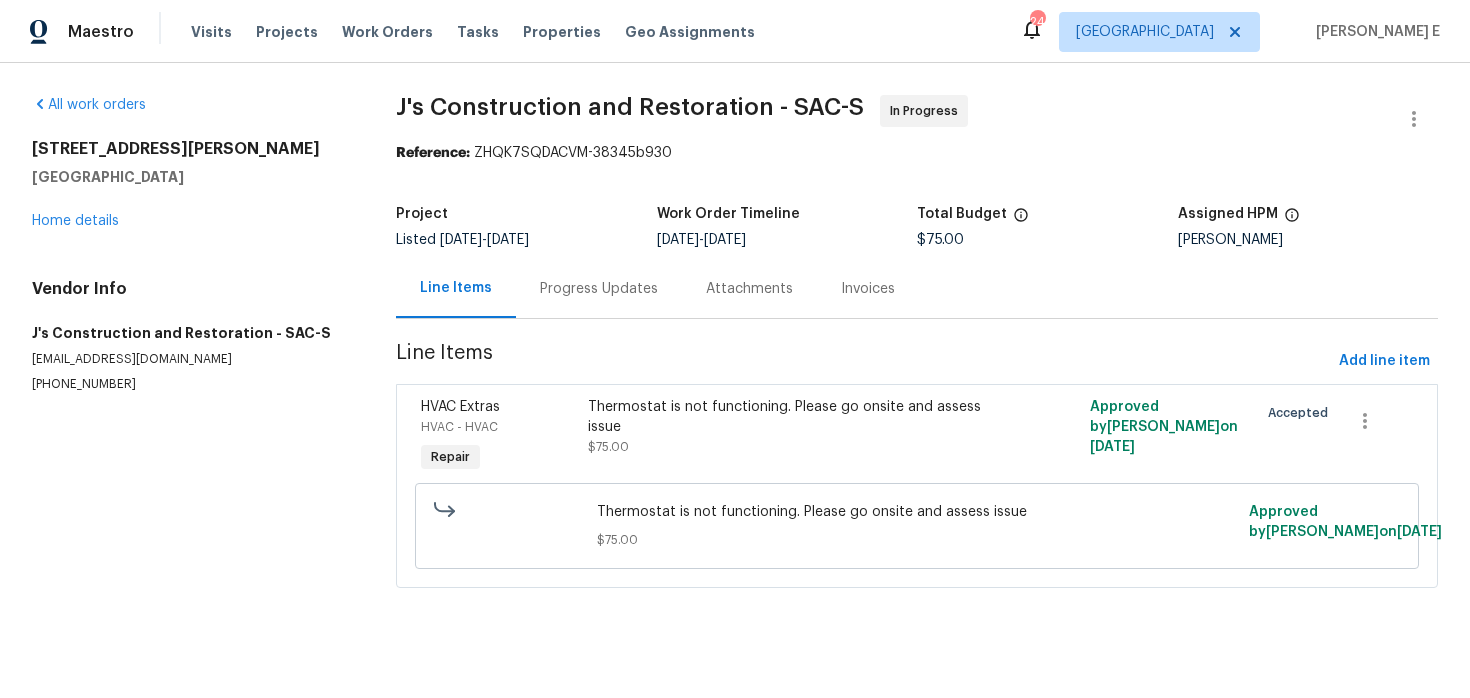 click on "Progress Updates" at bounding box center (599, 289) 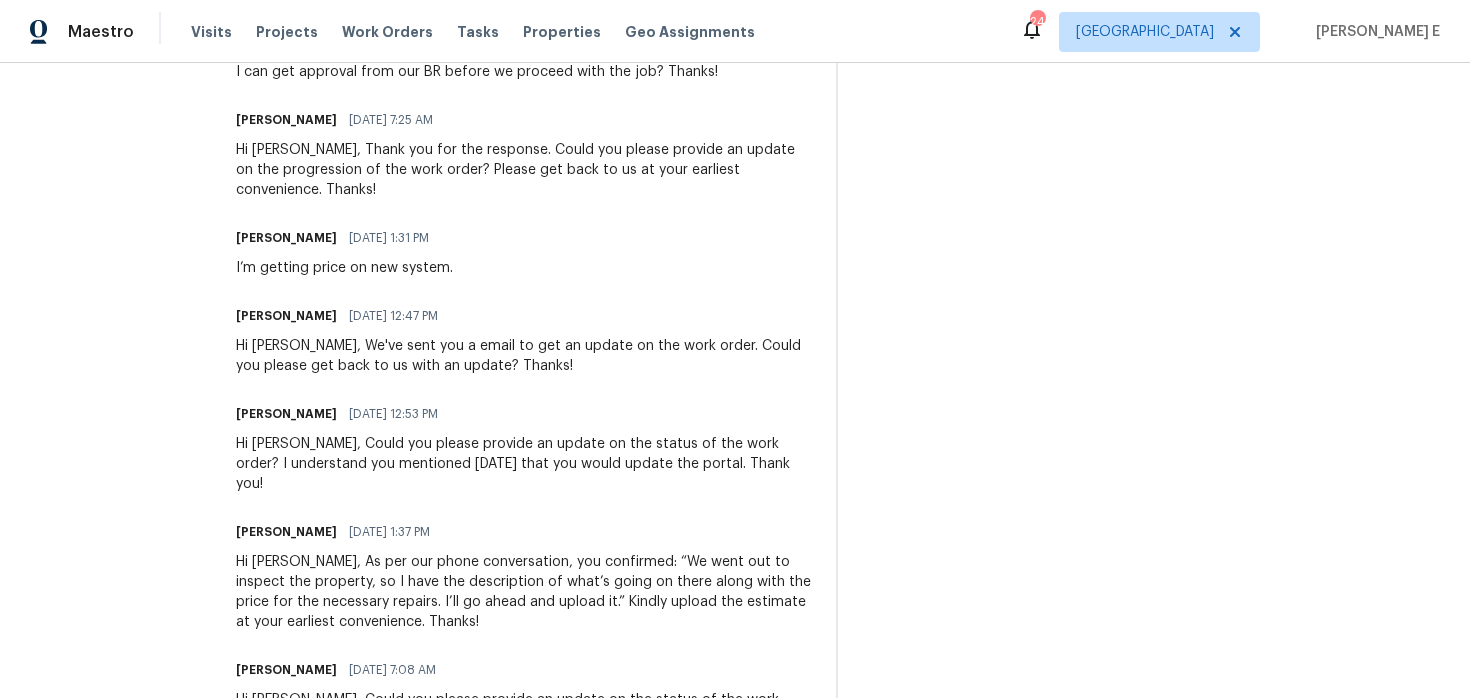 scroll, scrollTop: 1234, scrollLeft: 0, axis: vertical 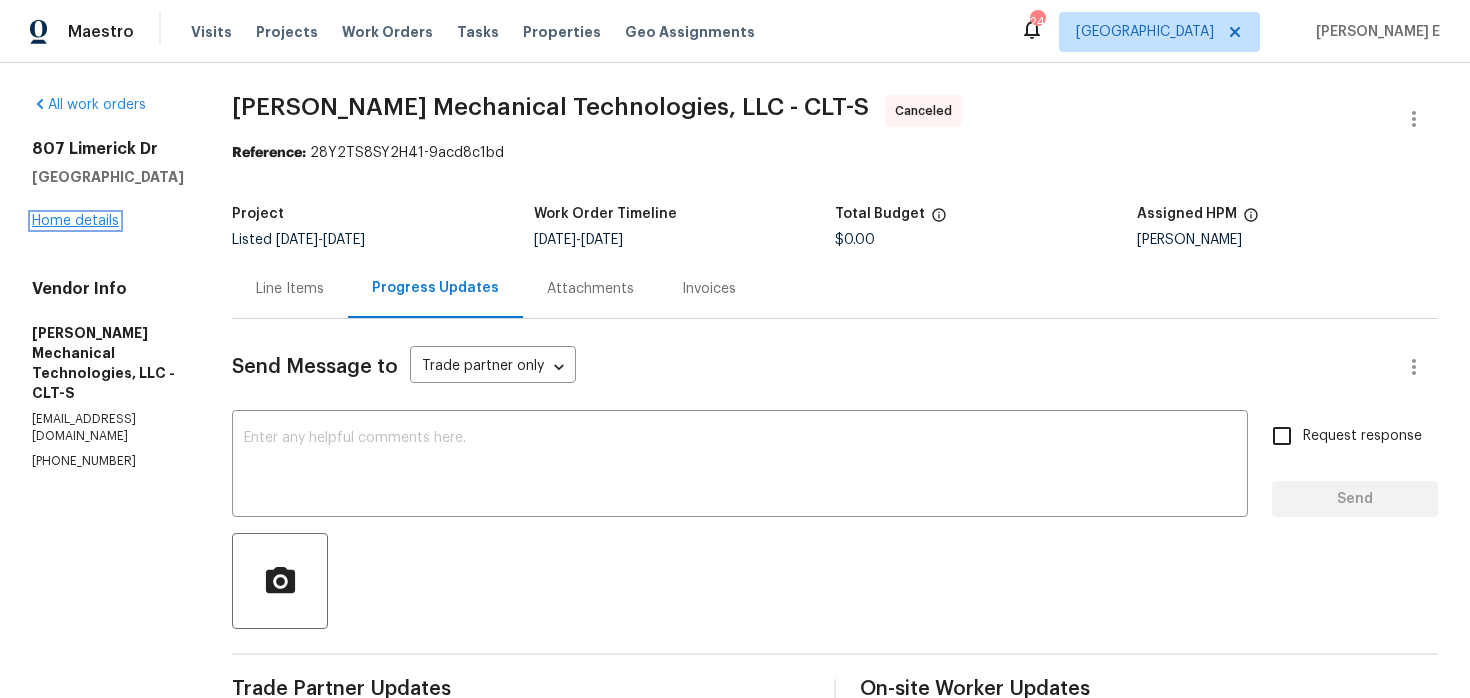 click on "Home details" at bounding box center (75, 221) 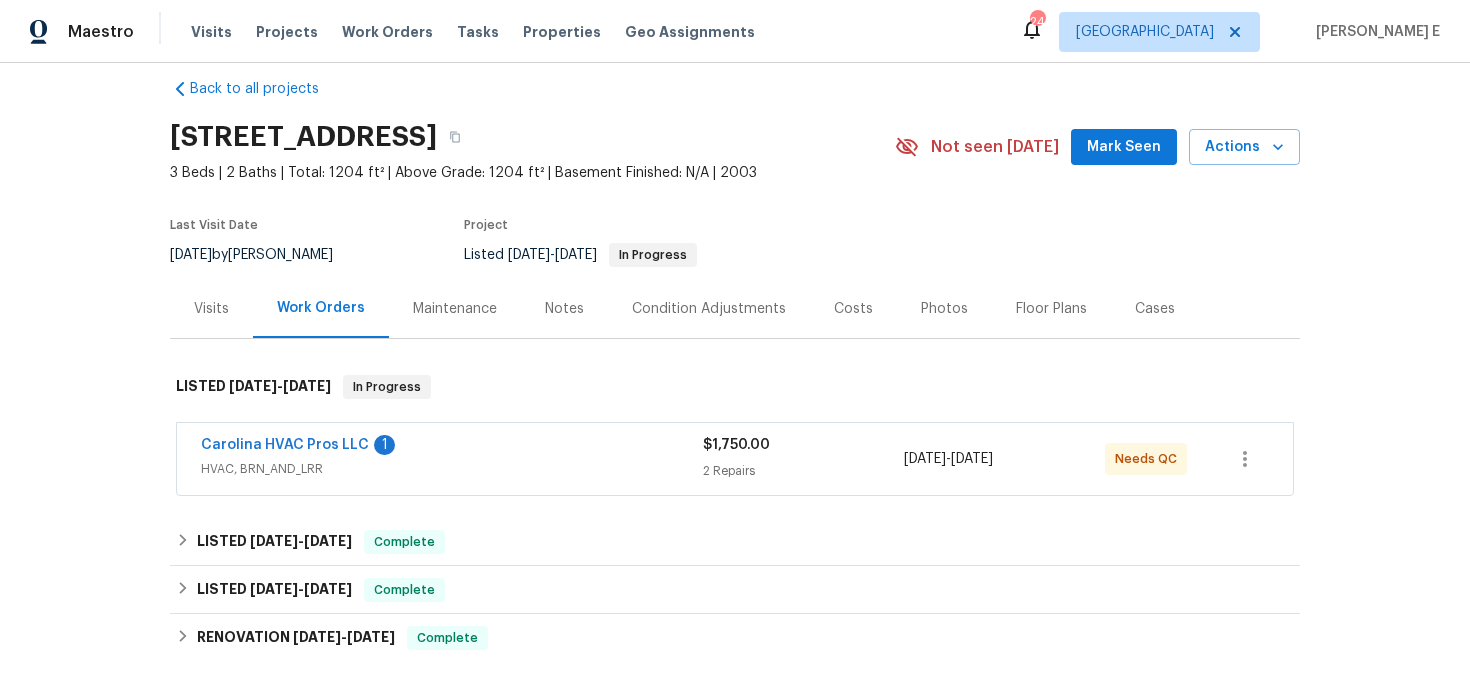 scroll, scrollTop: 28, scrollLeft: 0, axis: vertical 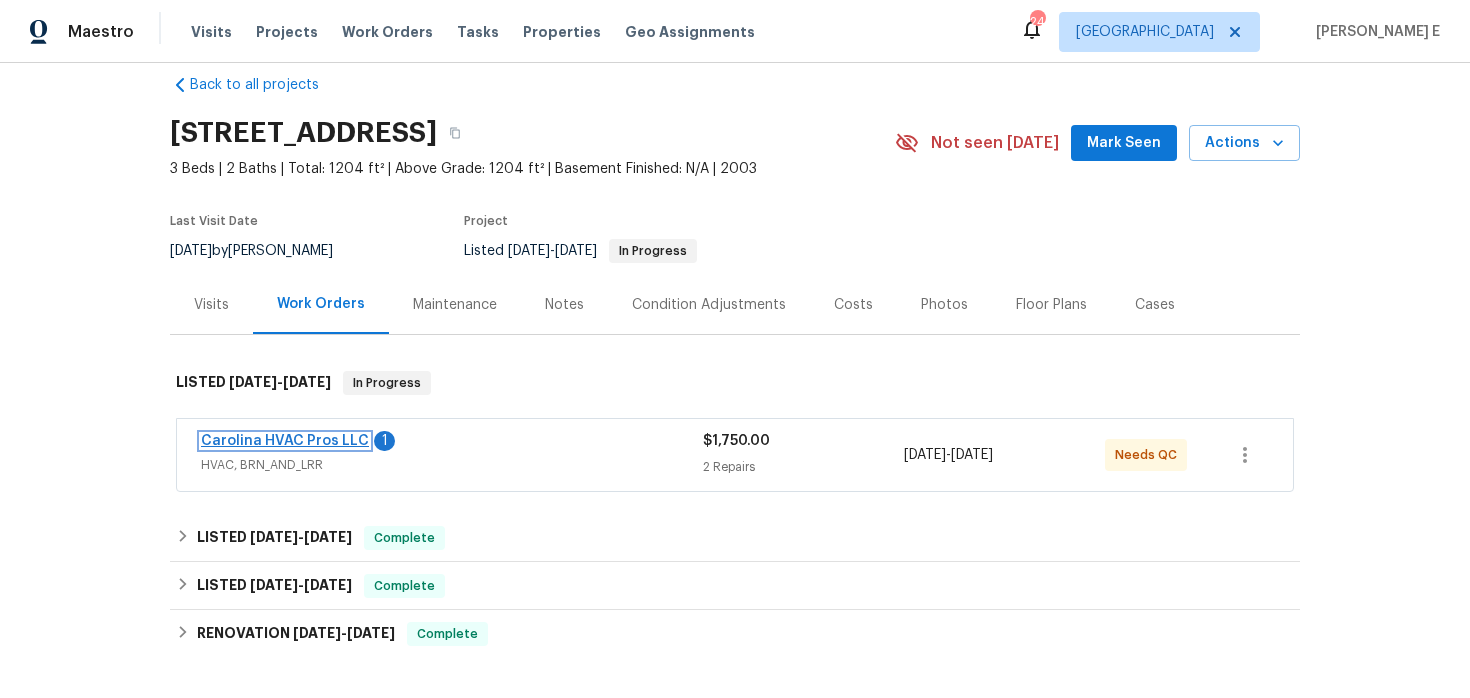 click on "Carolina HVAC Pros LLC" at bounding box center [285, 441] 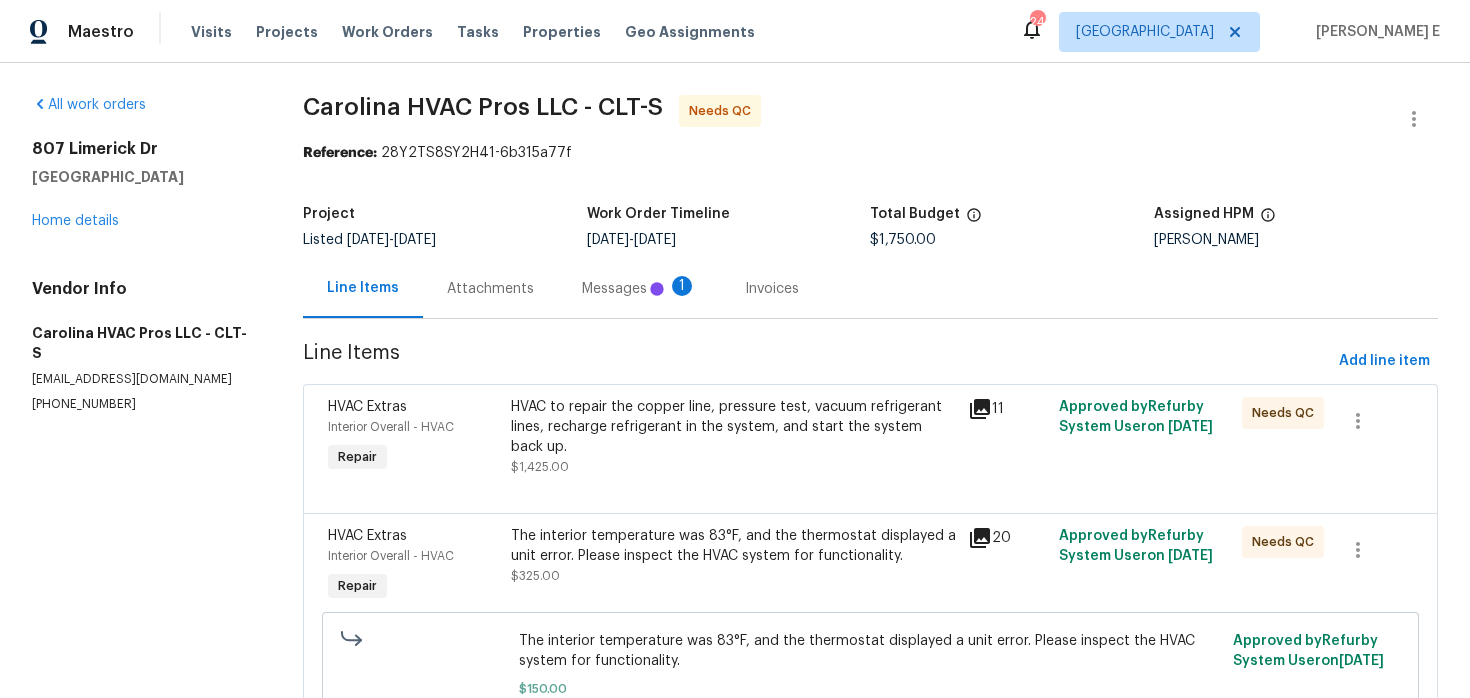 click on "Attachments" at bounding box center (490, 288) 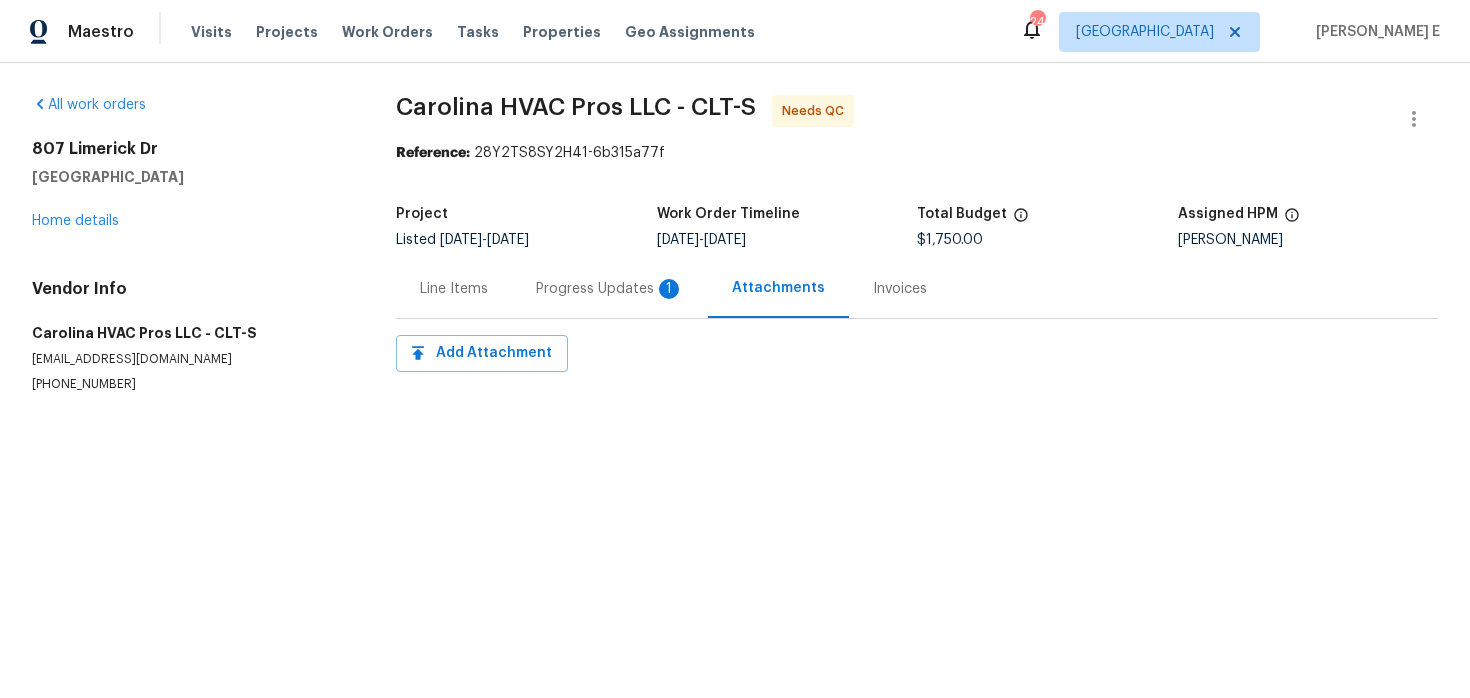 click on "Progress Updates 1" at bounding box center (610, 289) 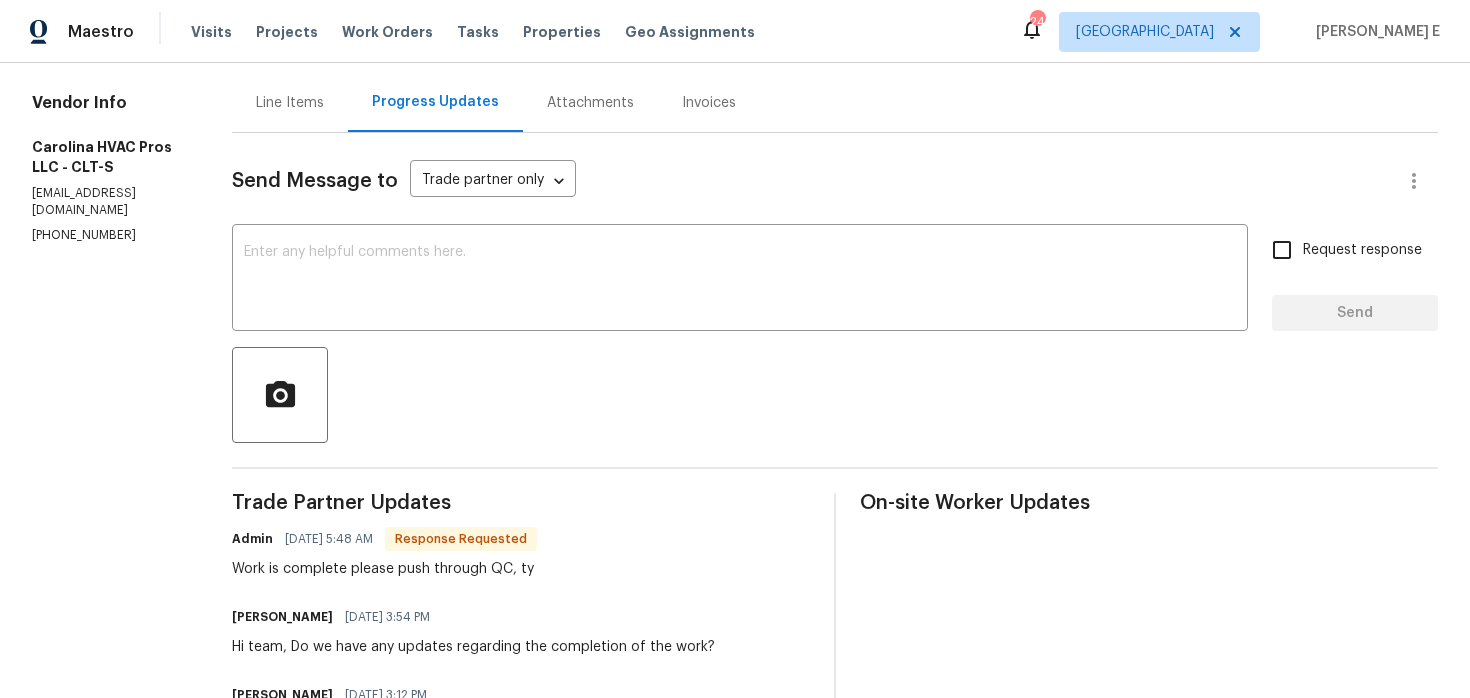 scroll, scrollTop: 137, scrollLeft: 0, axis: vertical 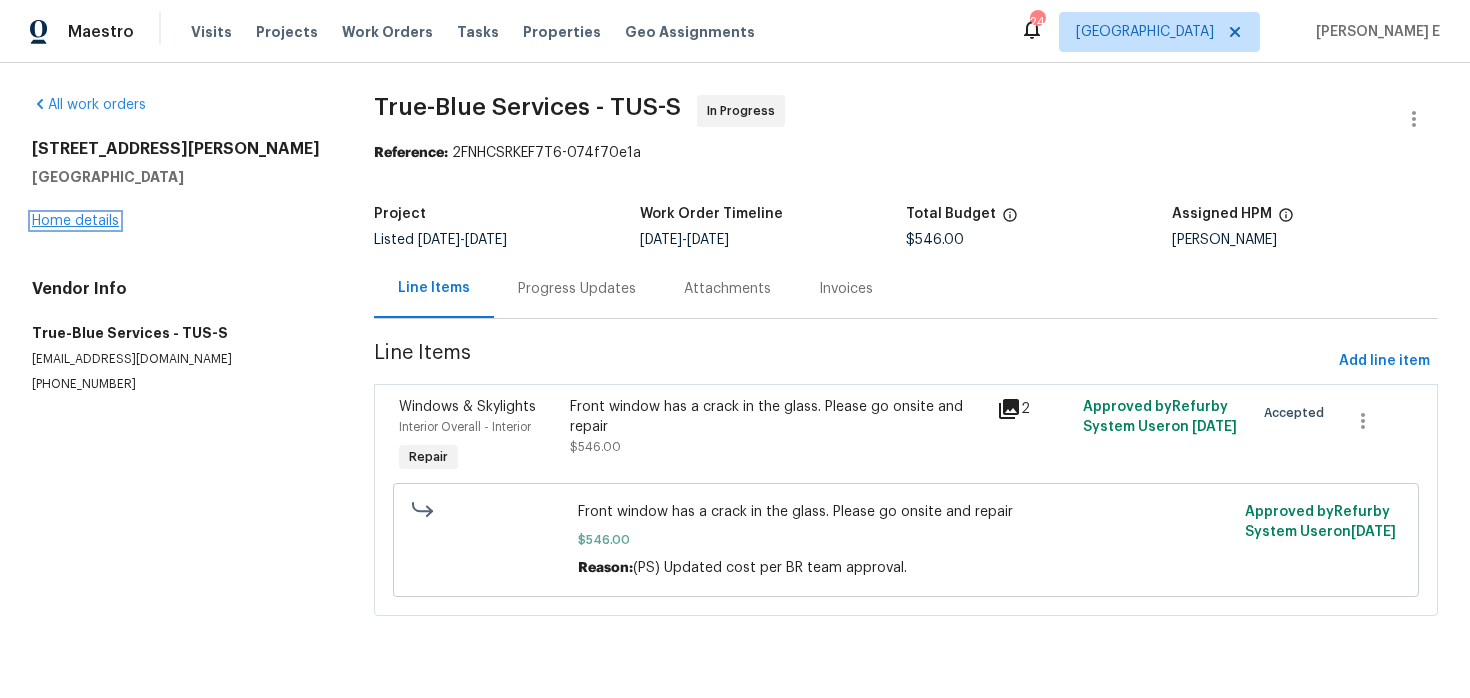 click on "Home details" at bounding box center [75, 221] 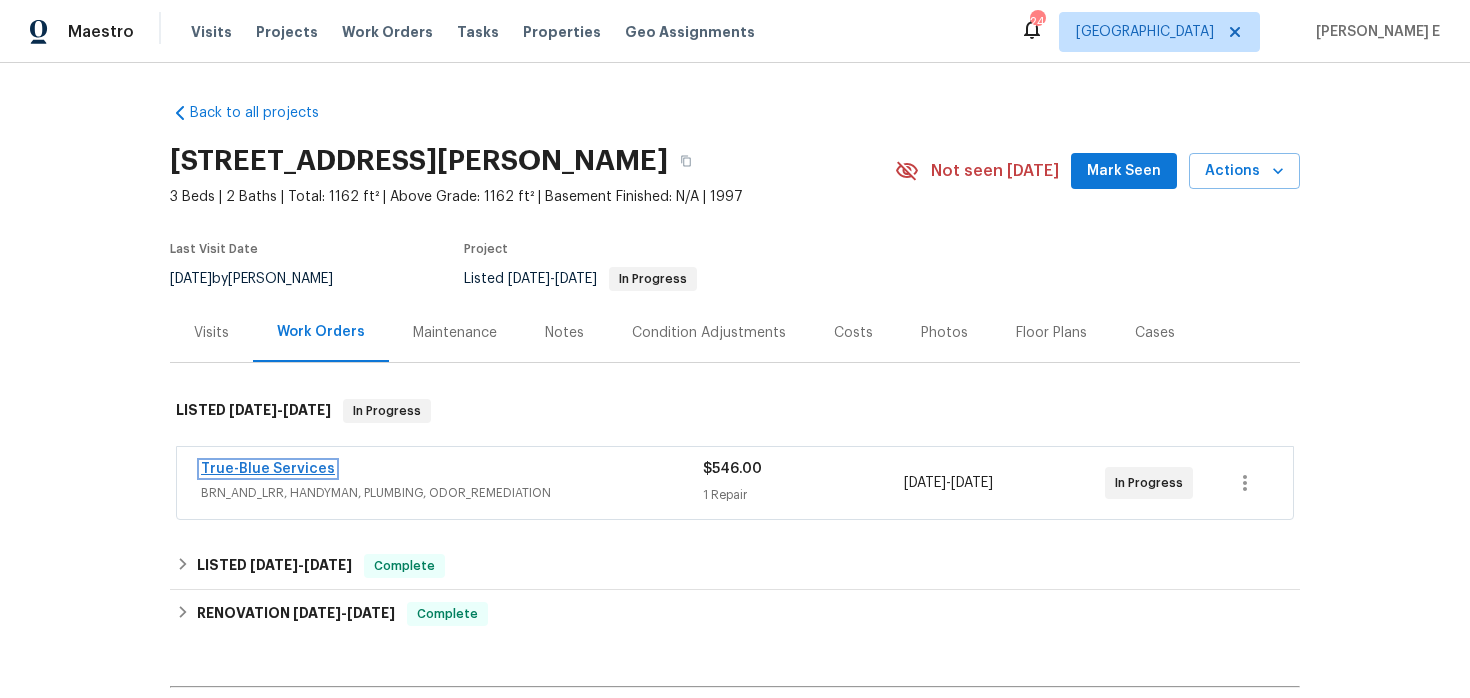 click on "True-Blue Services" at bounding box center (268, 469) 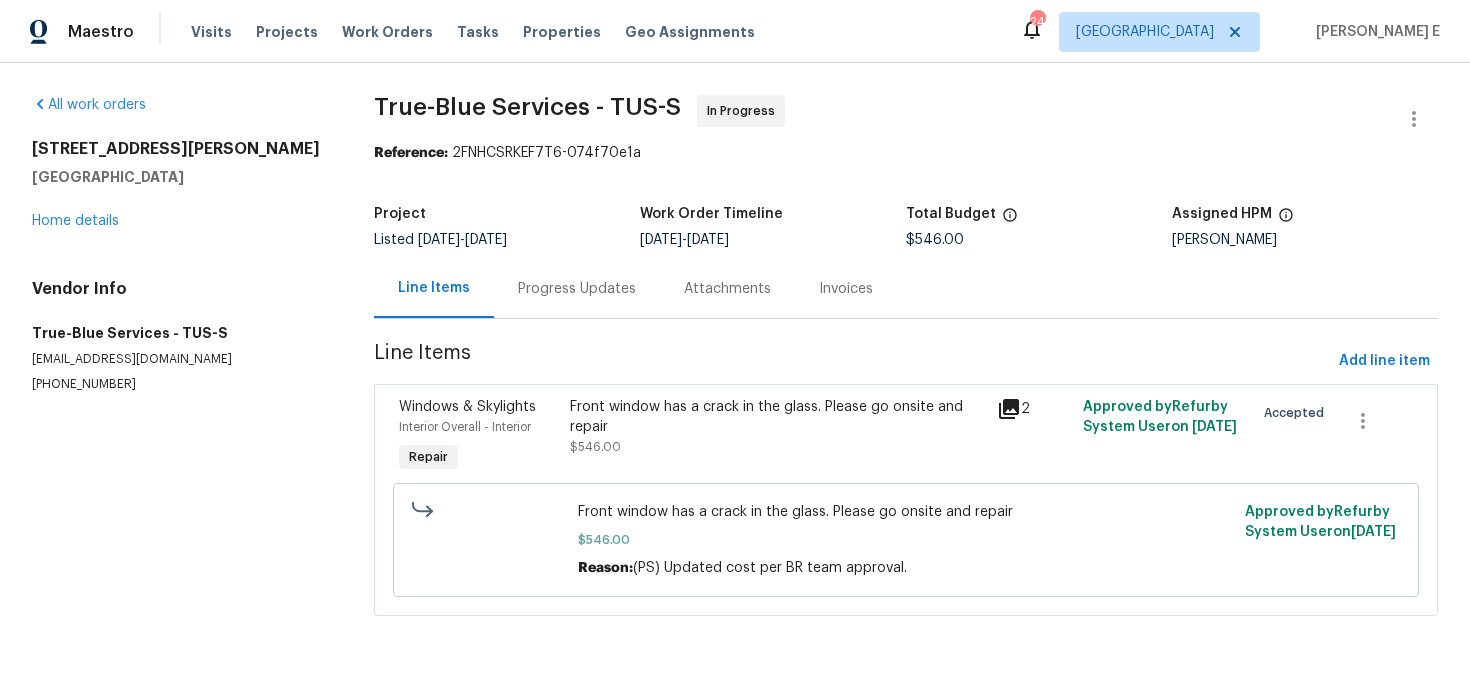 click on "Progress Updates" at bounding box center (577, 288) 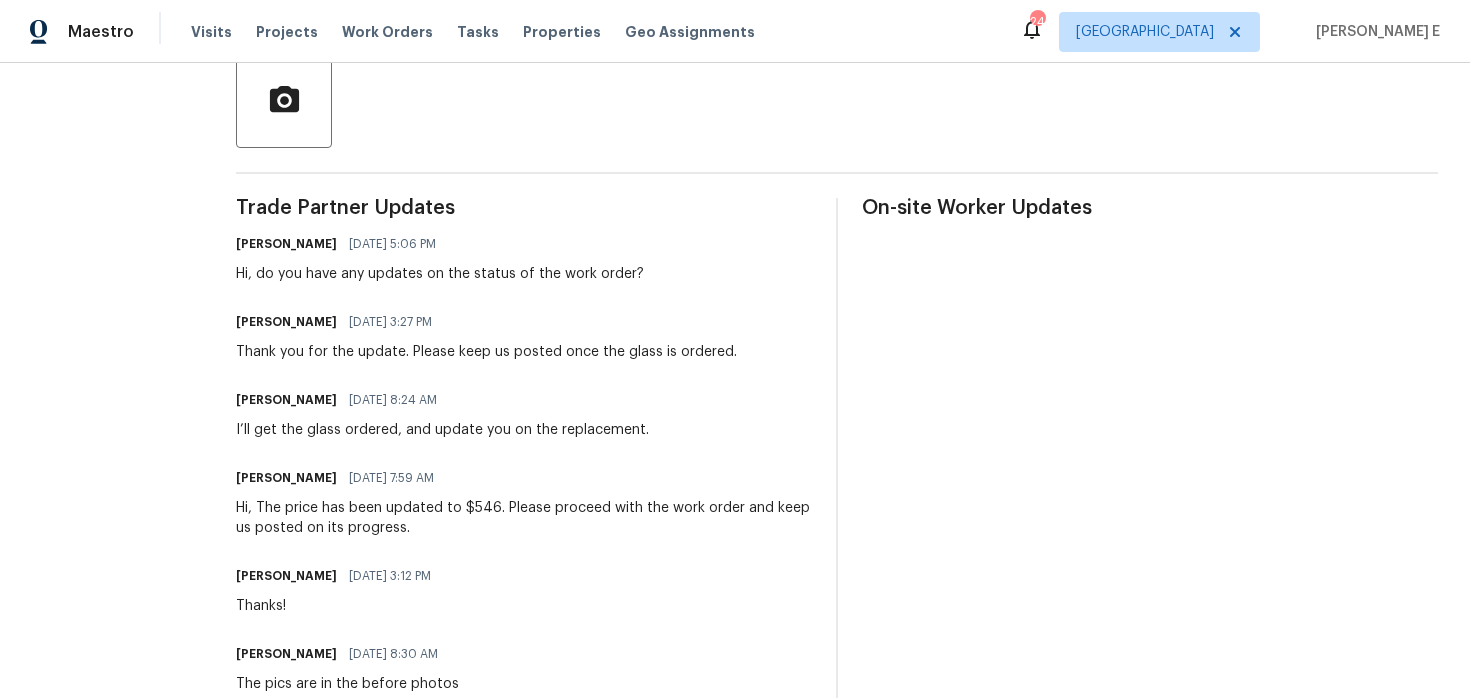 scroll, scrollTop: 475, scrollLeft: 0, axis: vertical 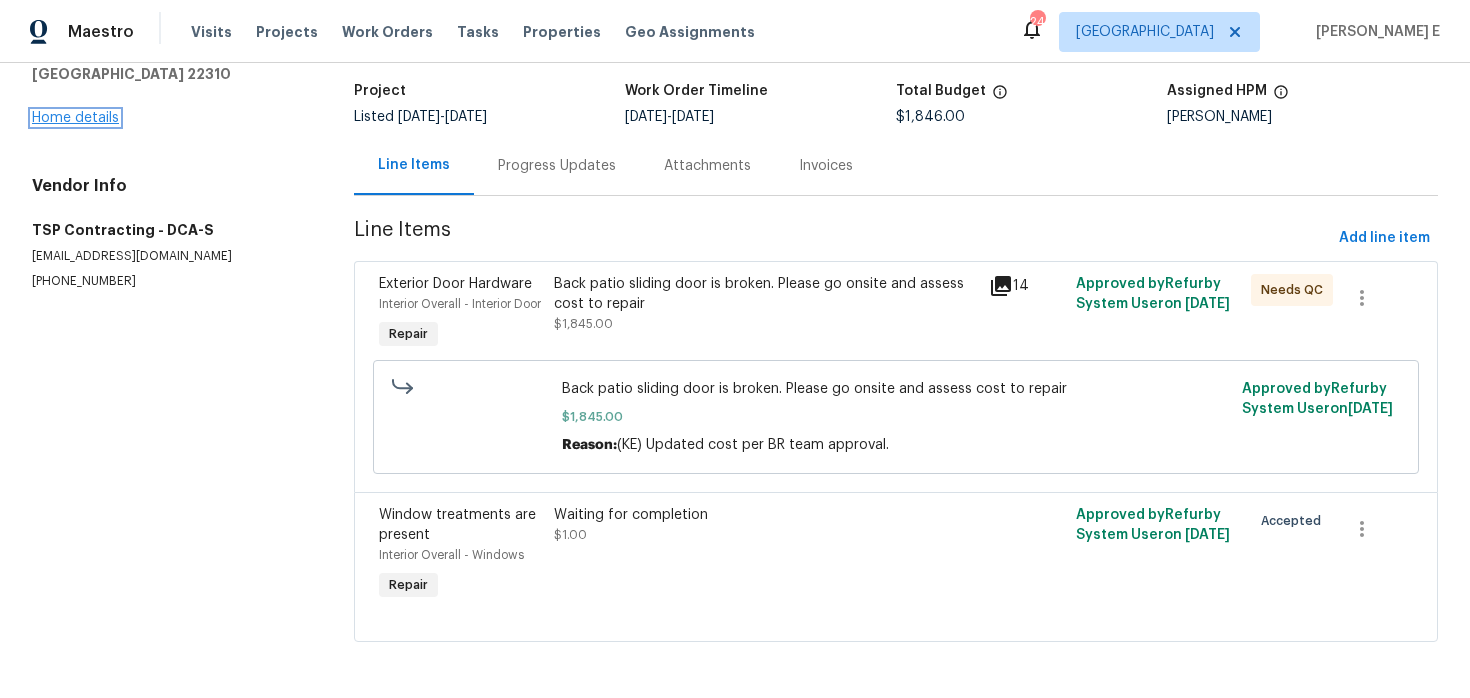 click on "Home details" at bounding box center [75, 118] 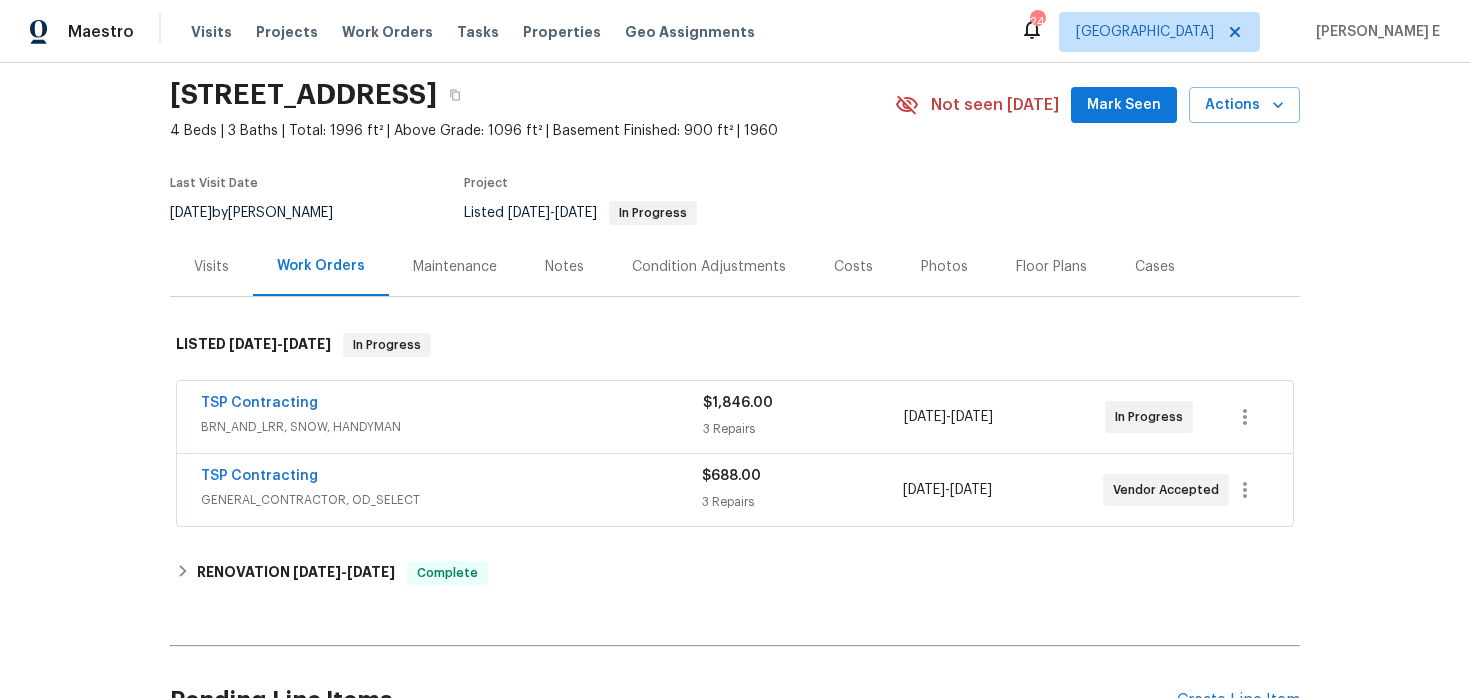 scroll, scrollTop: 69, scrollLeft: 0, axis: vertical 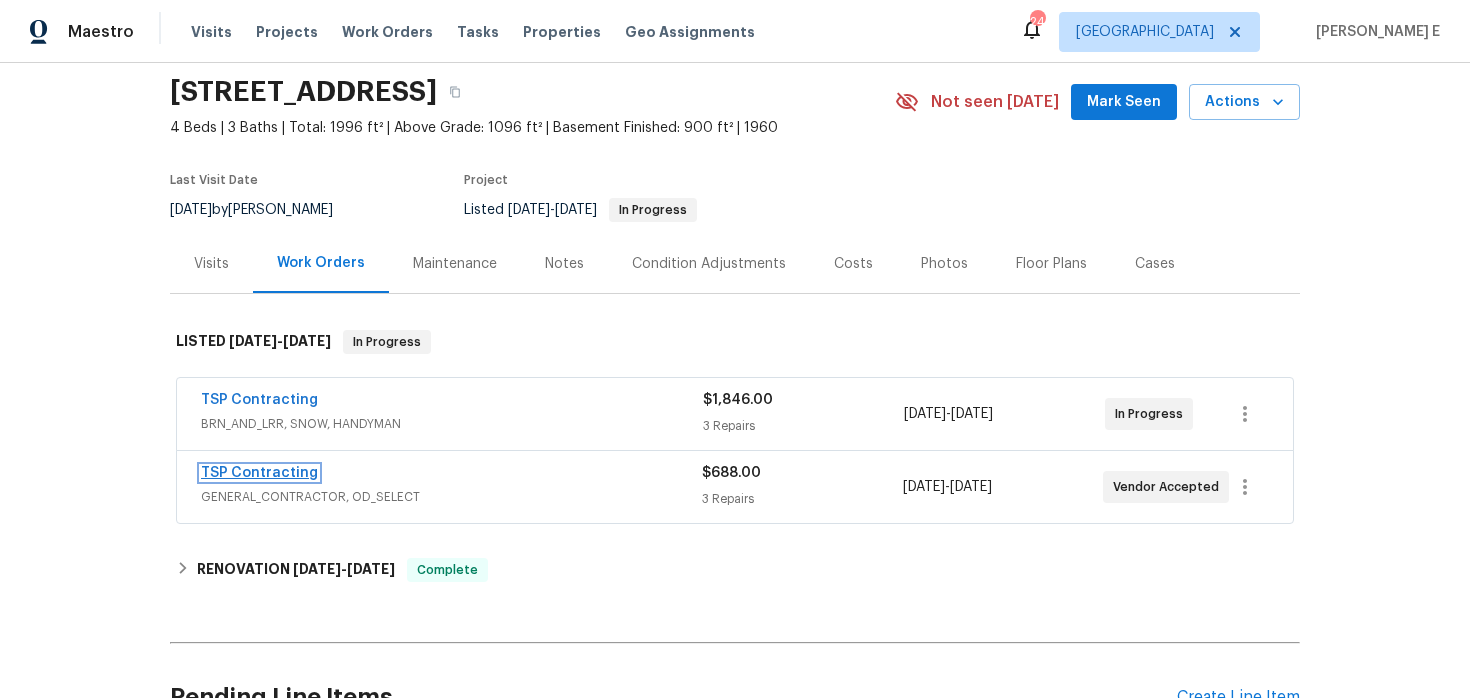 click on "TSP Contracting" at bounding box center (259, 473) 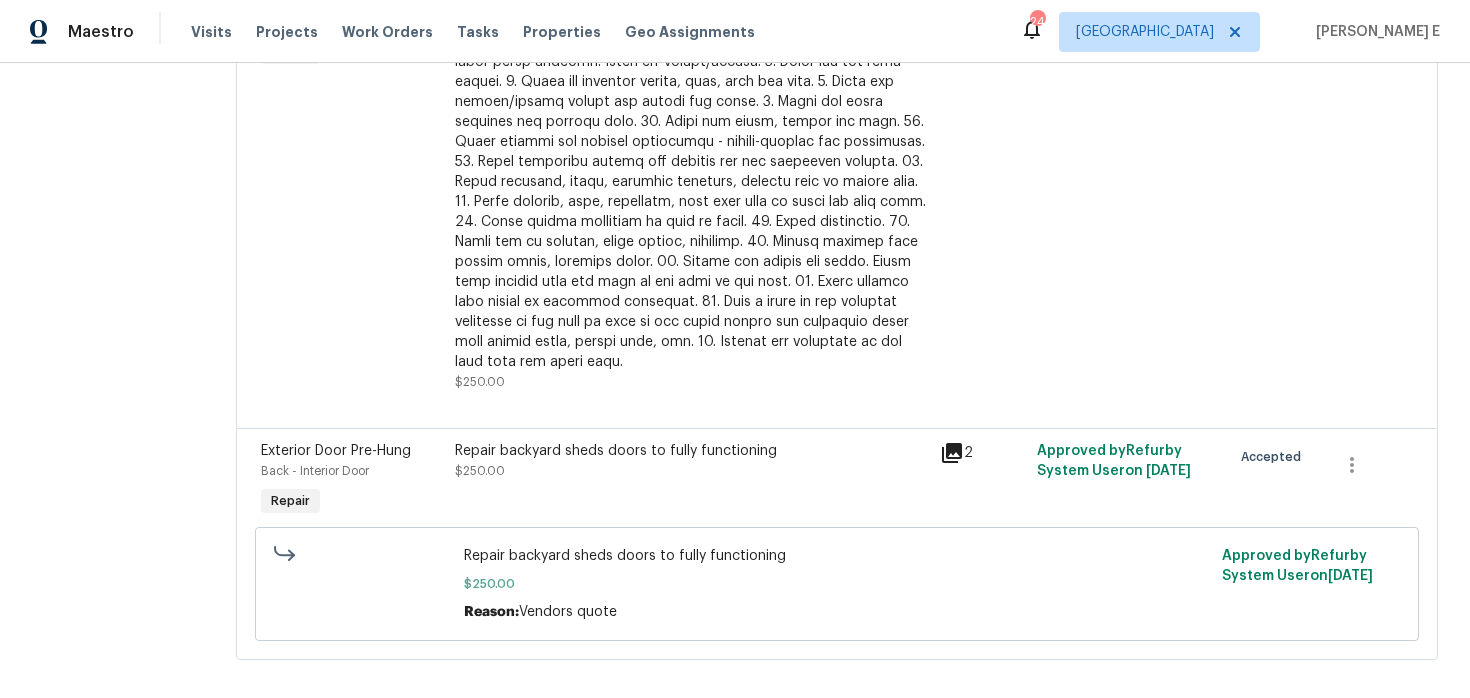 scroll, scrollTop: 0, scrollLeft: 0, axis: both 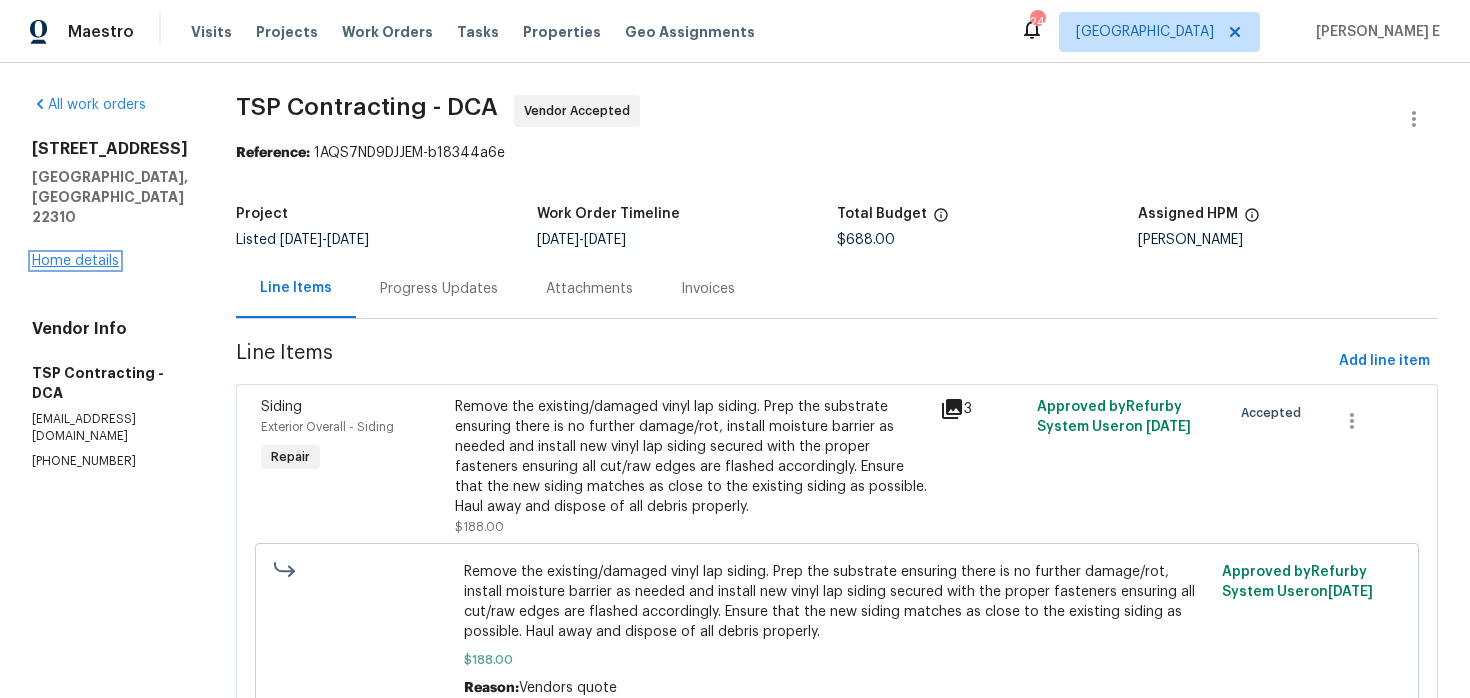 click on "Home details" at bounding box center (75, 261) 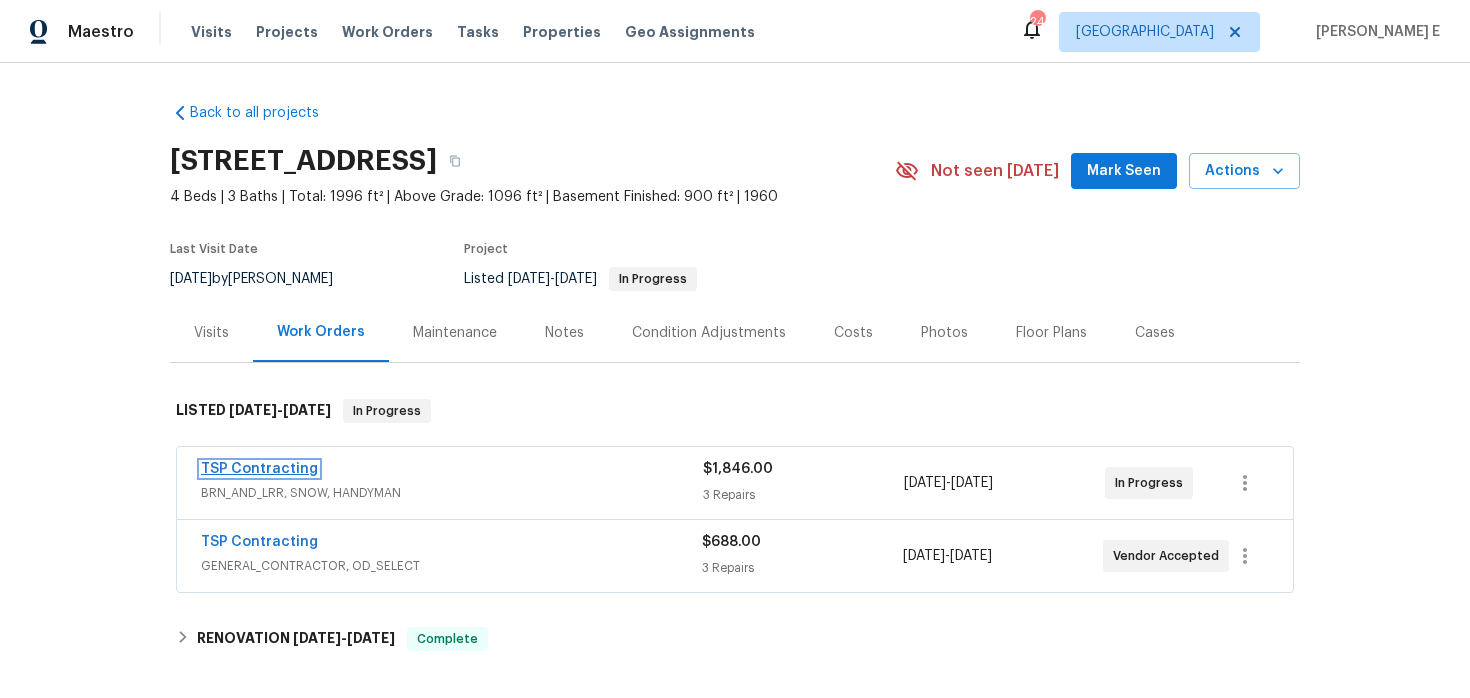 click on "TSP Contracting" at bounding box center (259, 469) 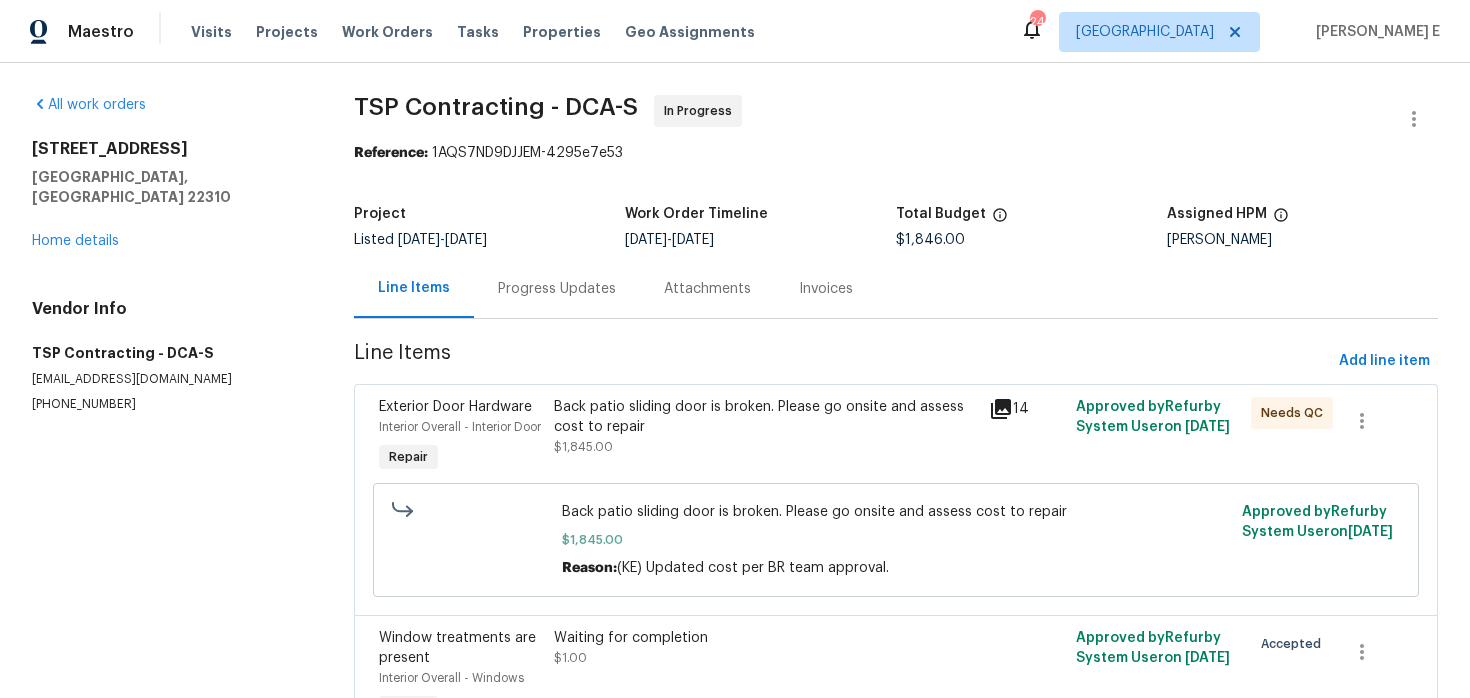 click on "Progress Updates" at bounding box center (557, 289) 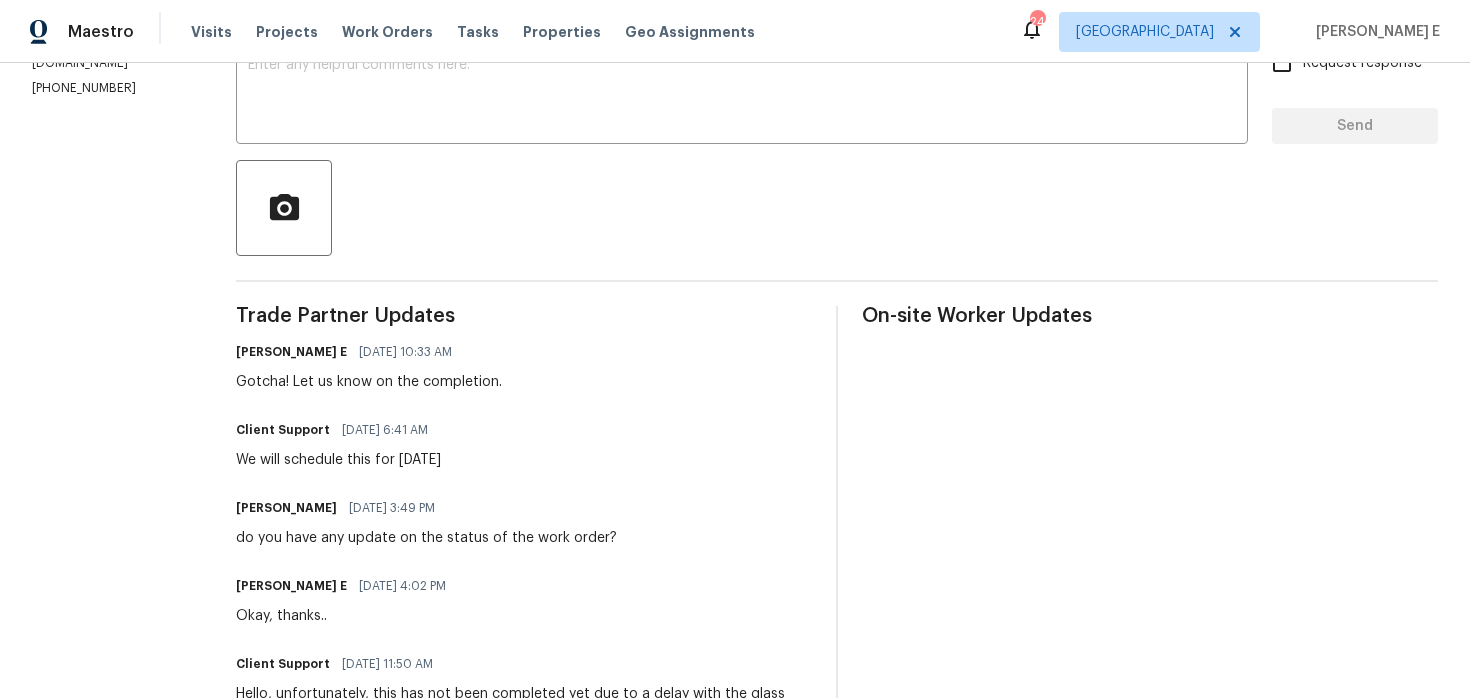 scroll, scrollTop: 314, scrollLeft: 0, axis: vertical 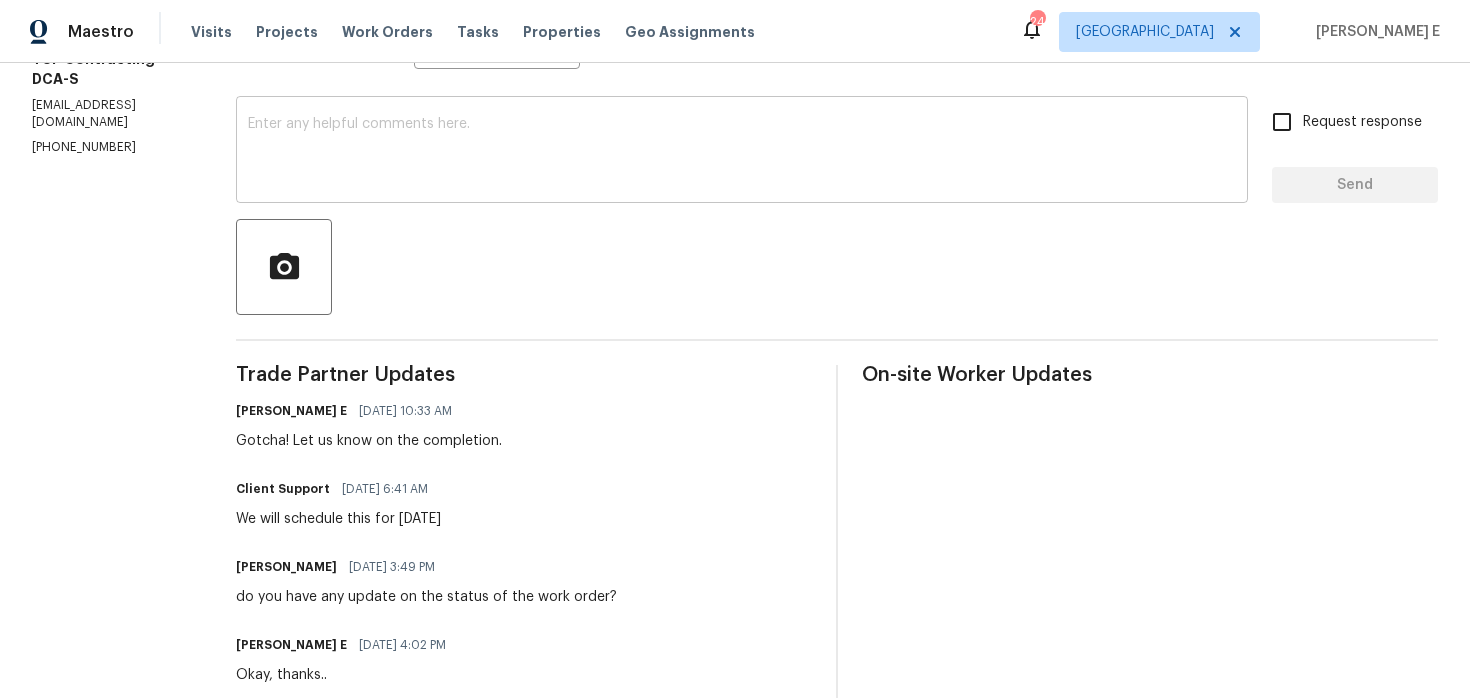 click at bounding box center [742, 152] 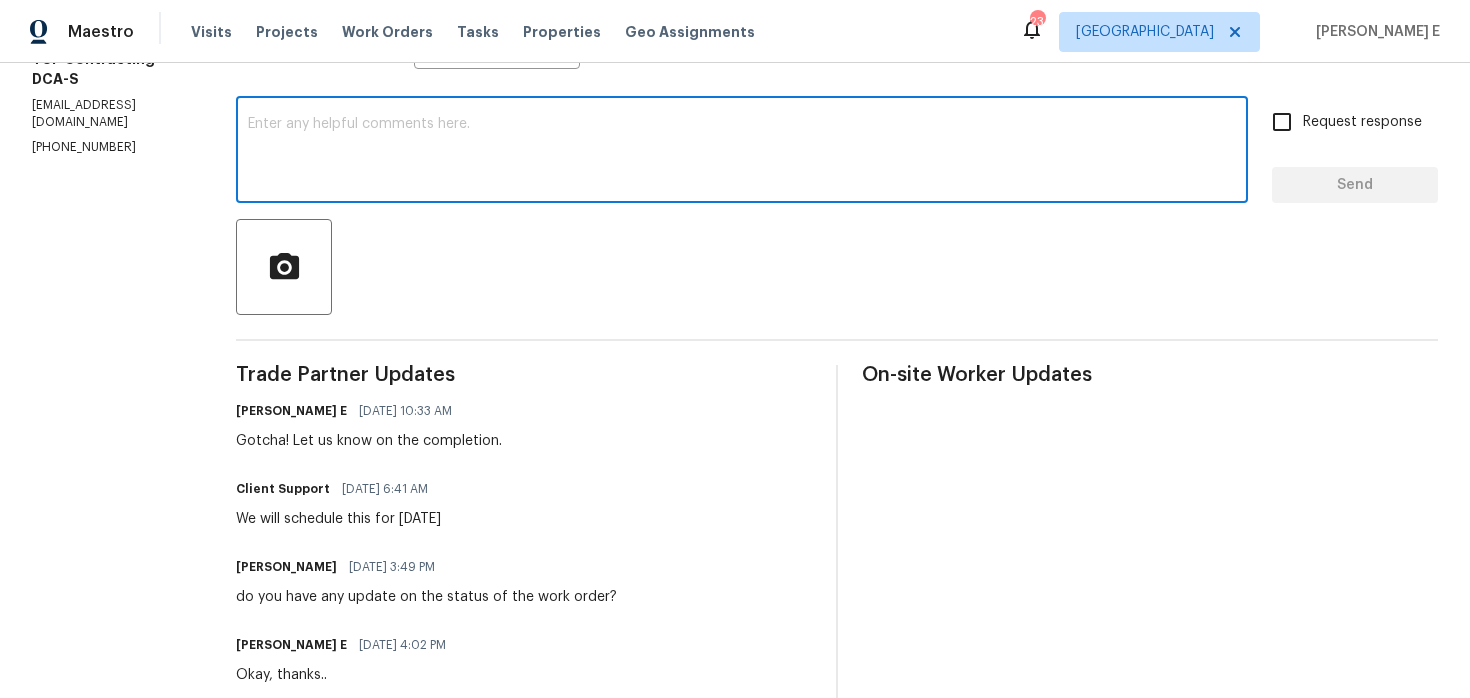 paste on "Just checking in—are we still on track with this work order today?" 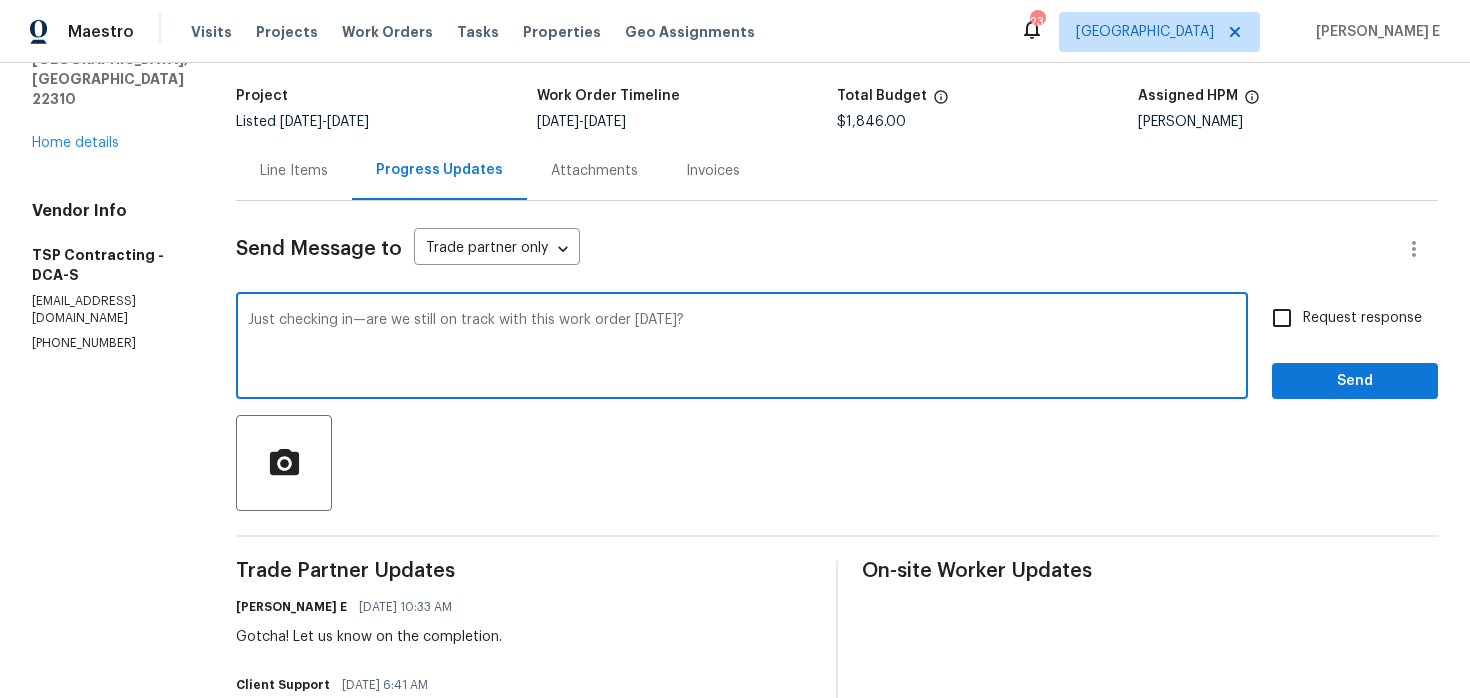 scroll, scrollTop: 111, scrollLeft: 0, axis: vertical 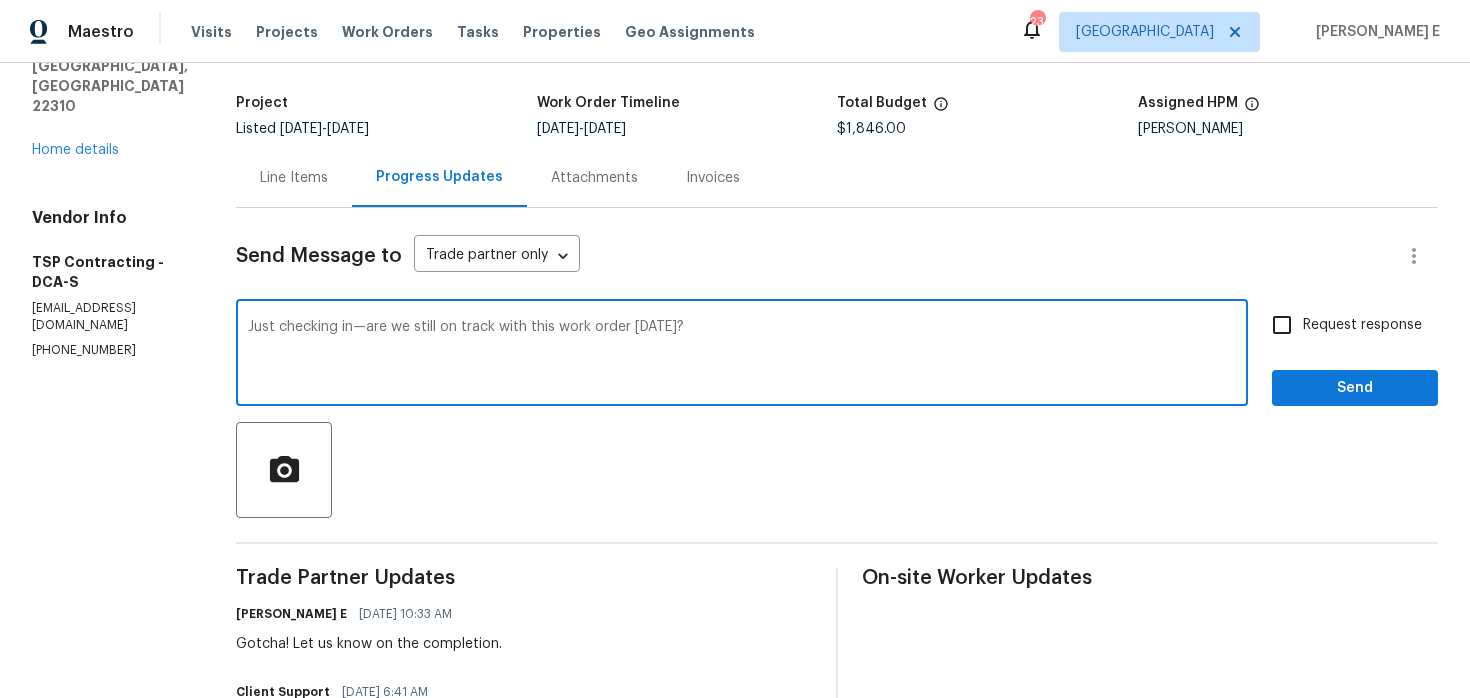 type on "Just checking in—are we still on track with this work order today?" 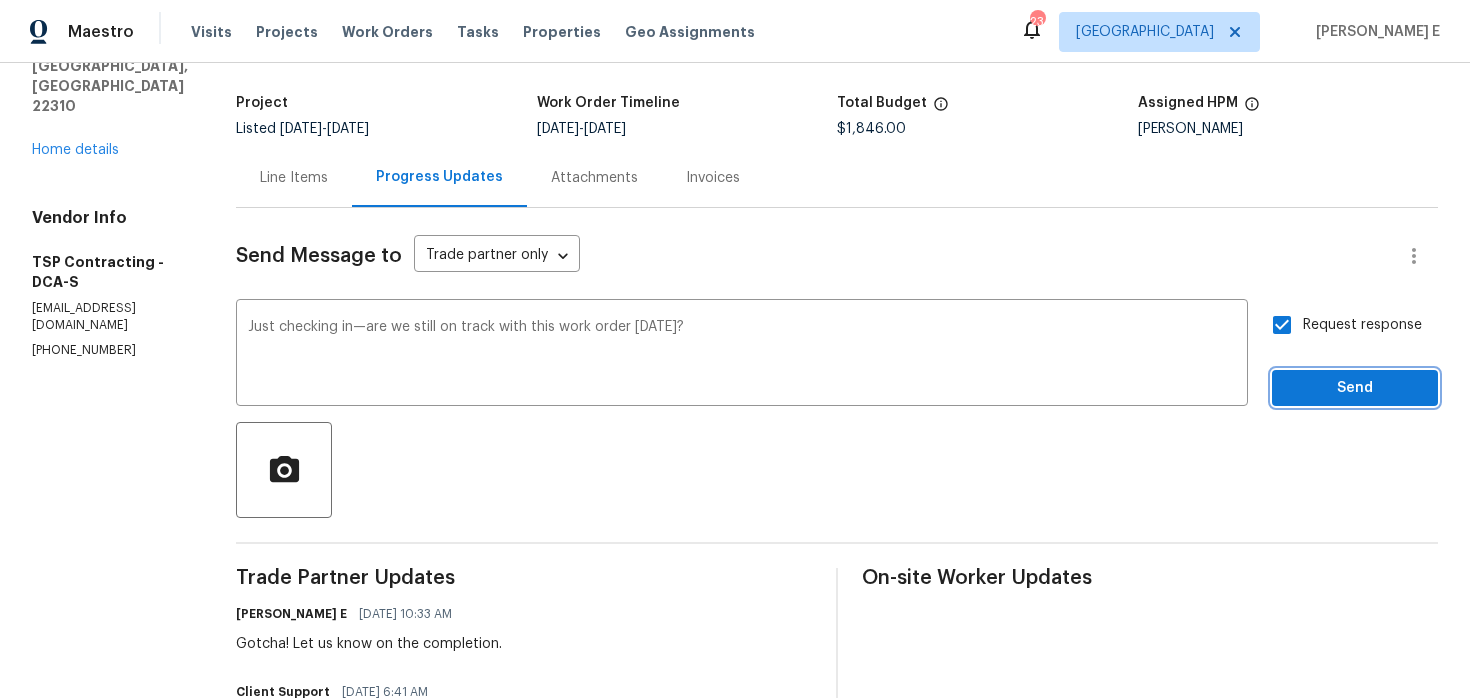 click on "Send" at bounding box center (1355, 388) 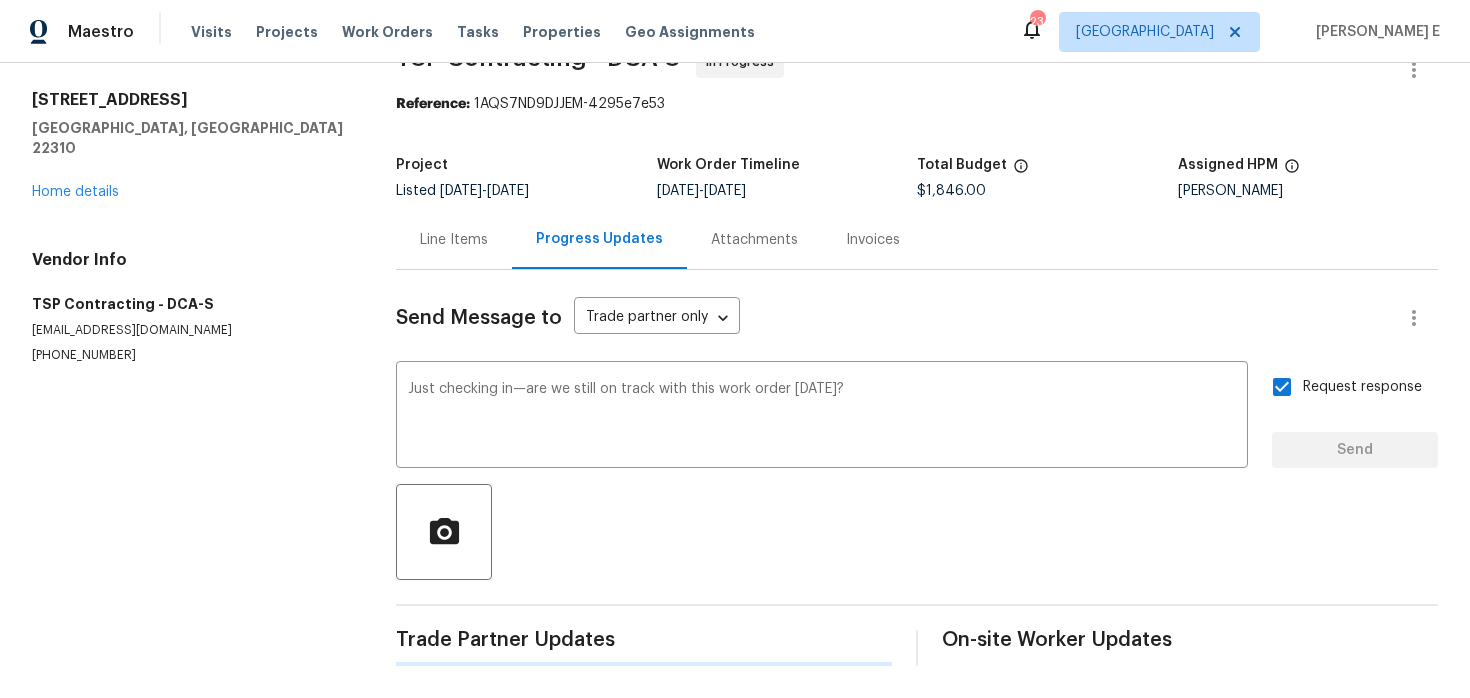scroll, scrollTop: 0, scrollLeft: 0, axis: both 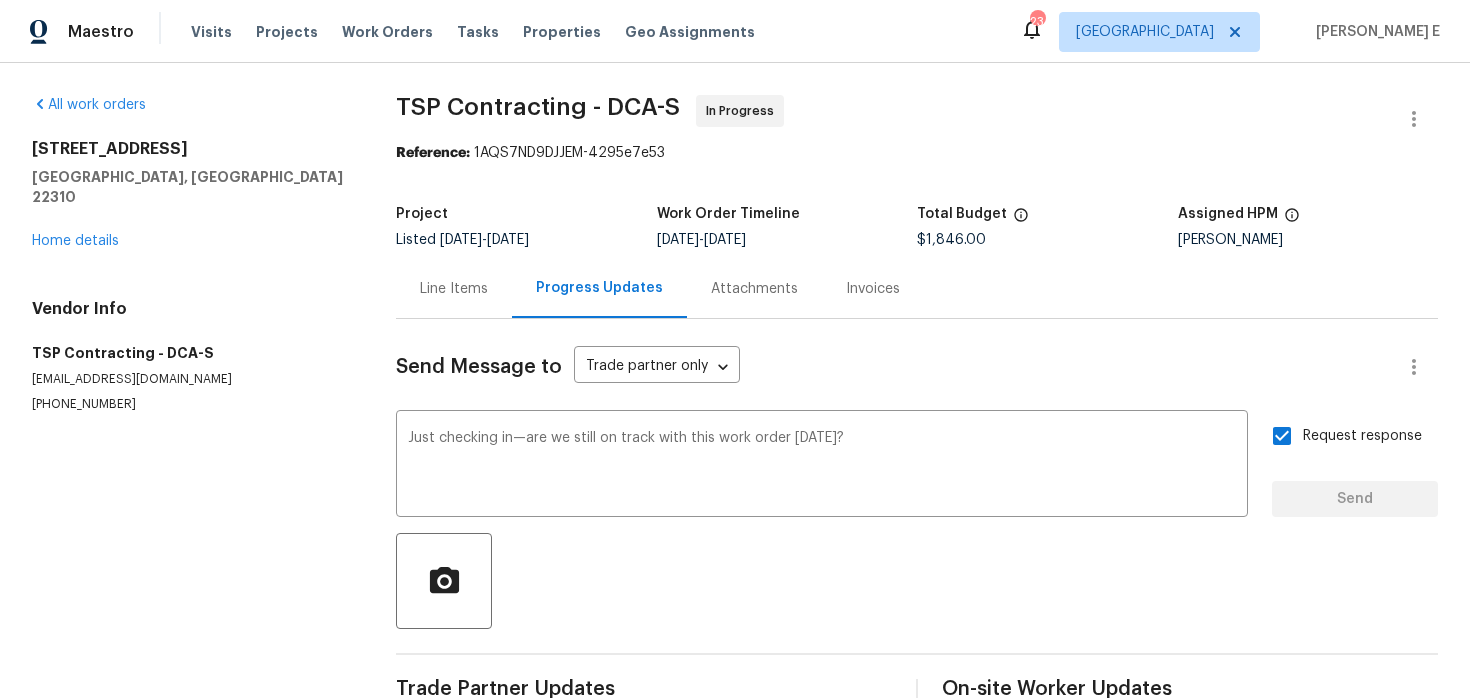 type 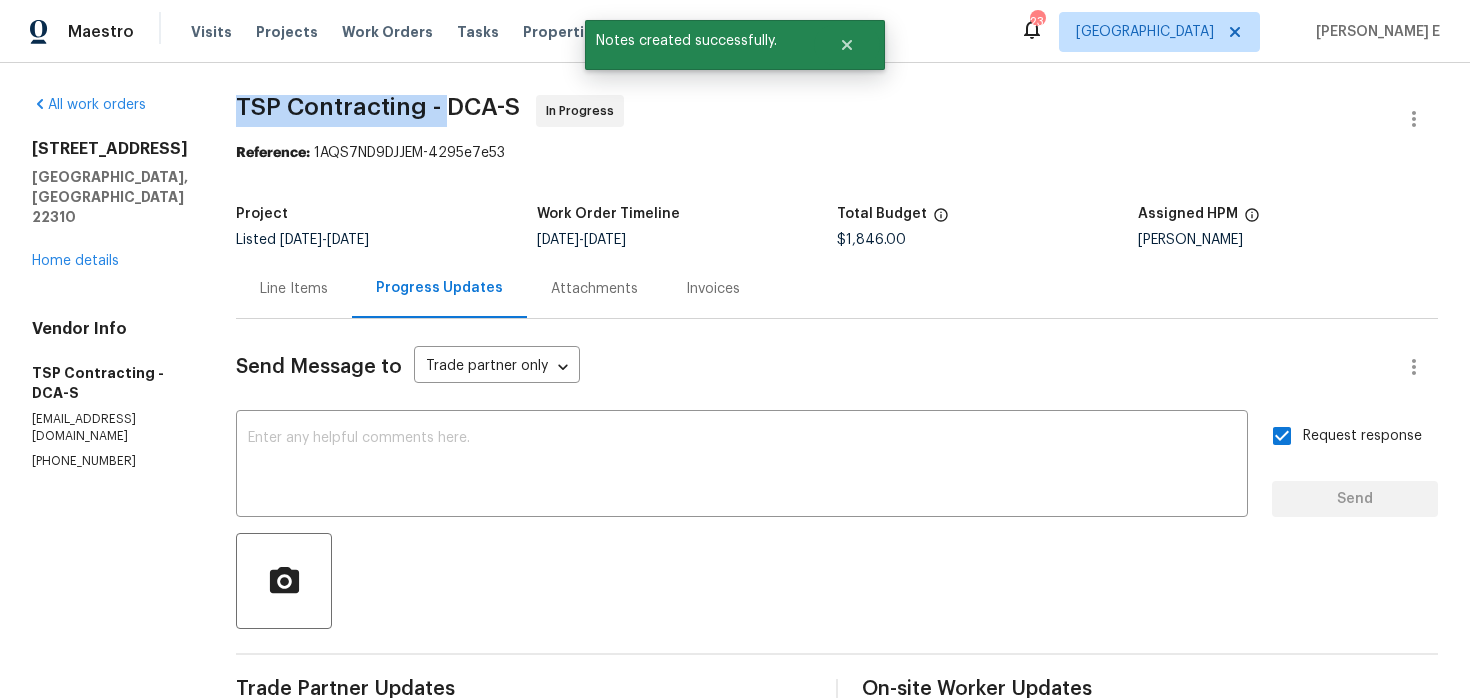 drag, startPoint x: 225, startPoint y: 114, endPoint x: 437, endPoint y: 103, distance: 212.28519 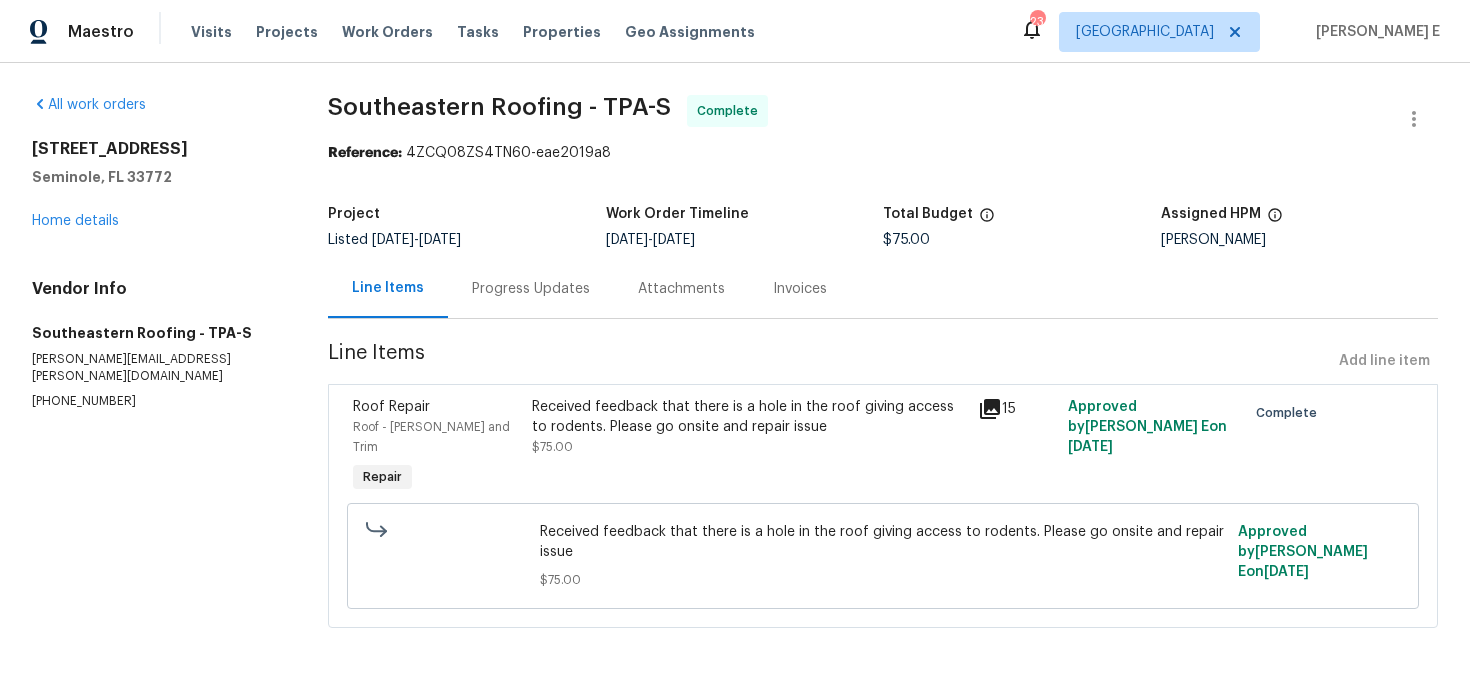 scroll, scrollTop: 0, scrollLeft: 0, axis: both 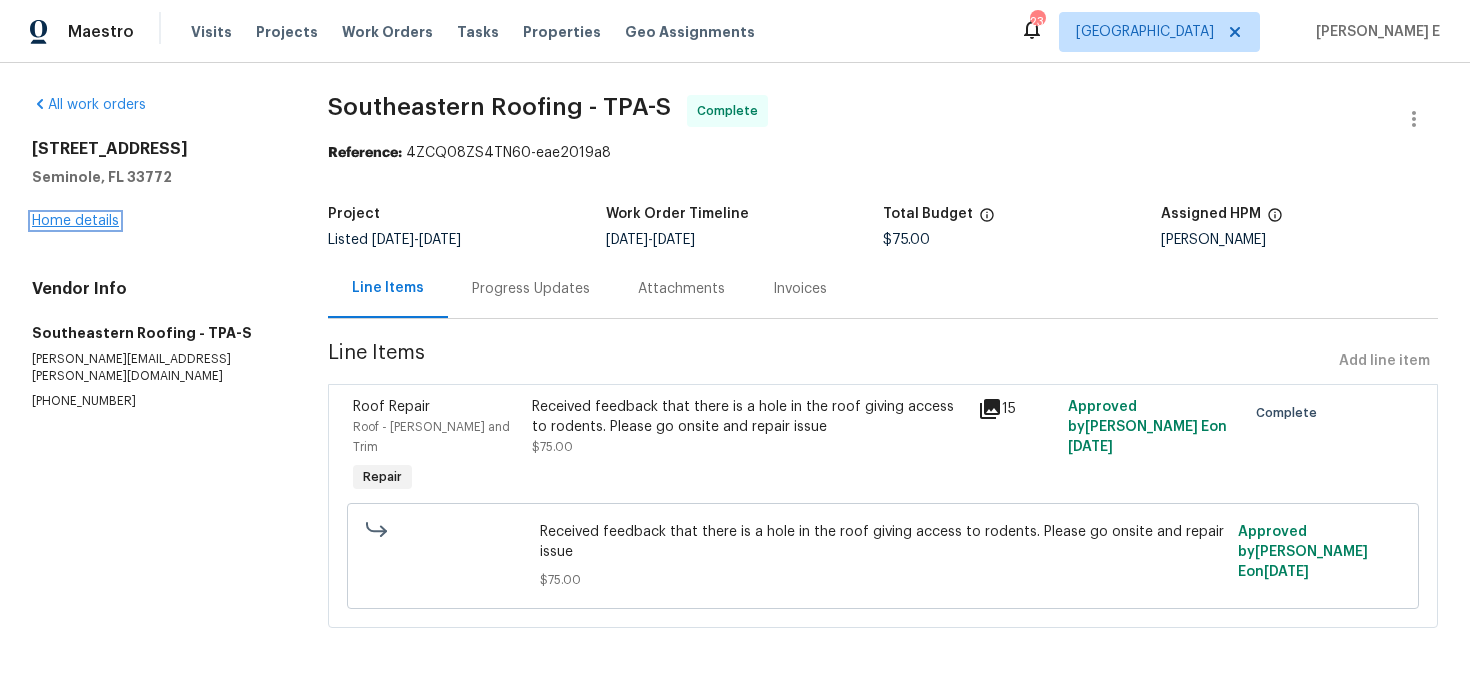 click on "Home details" at bounding box center [75, 221] 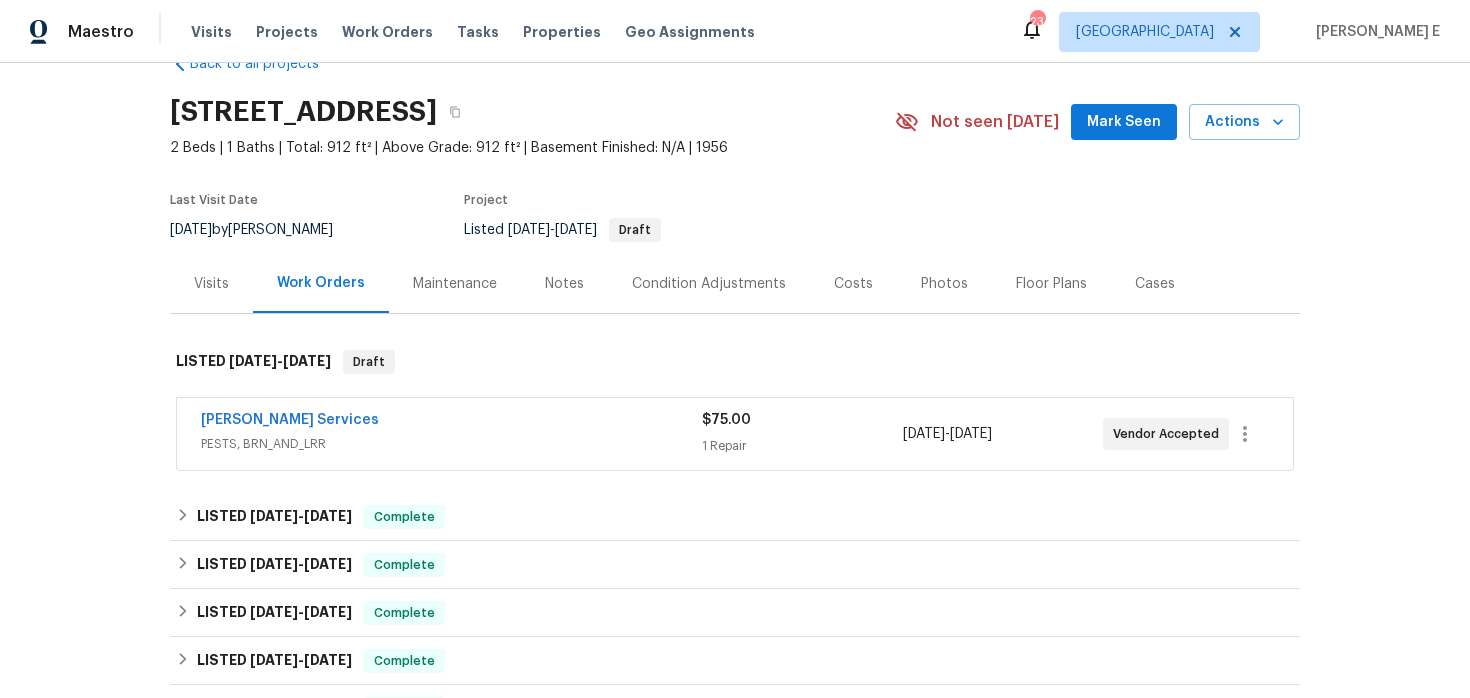 scroll, scrollTop: 52, scrollLeft: 0, axis: vertical 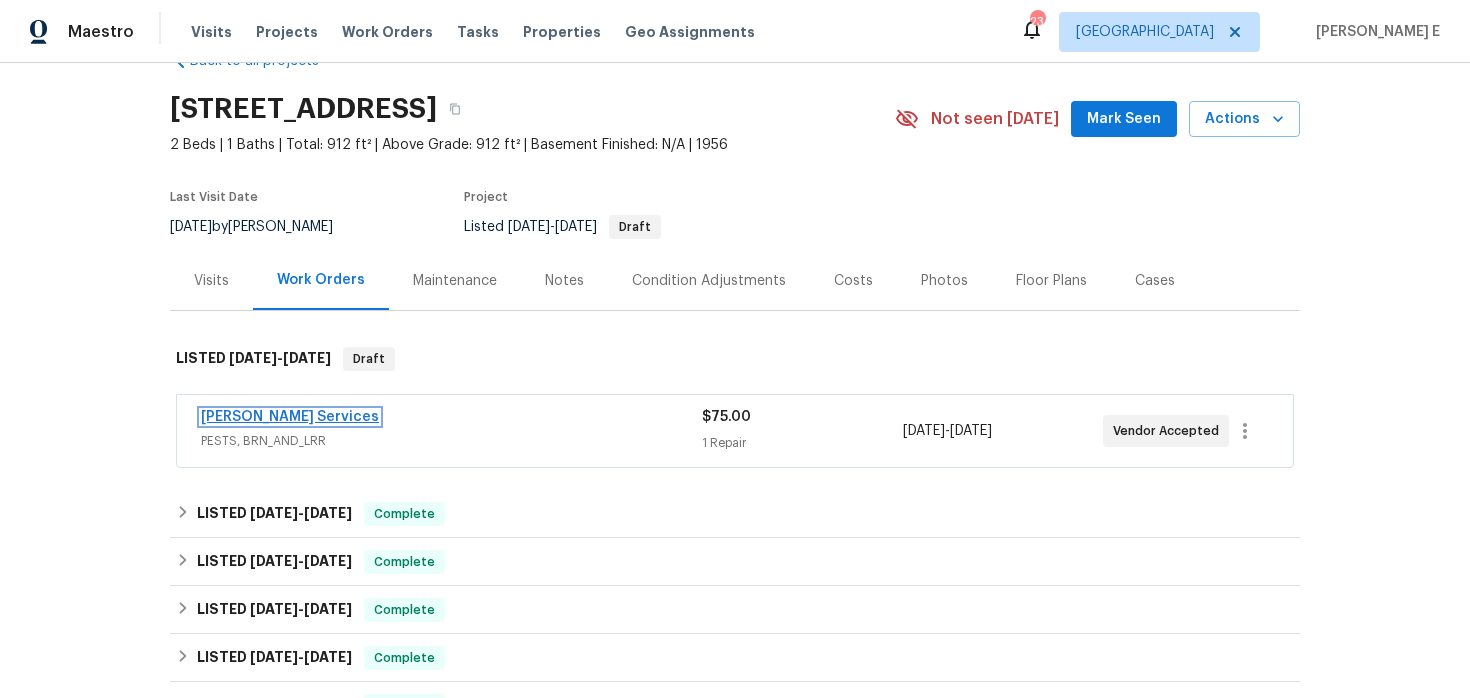 click on "Massey Services" at bounding box center (290, 417) 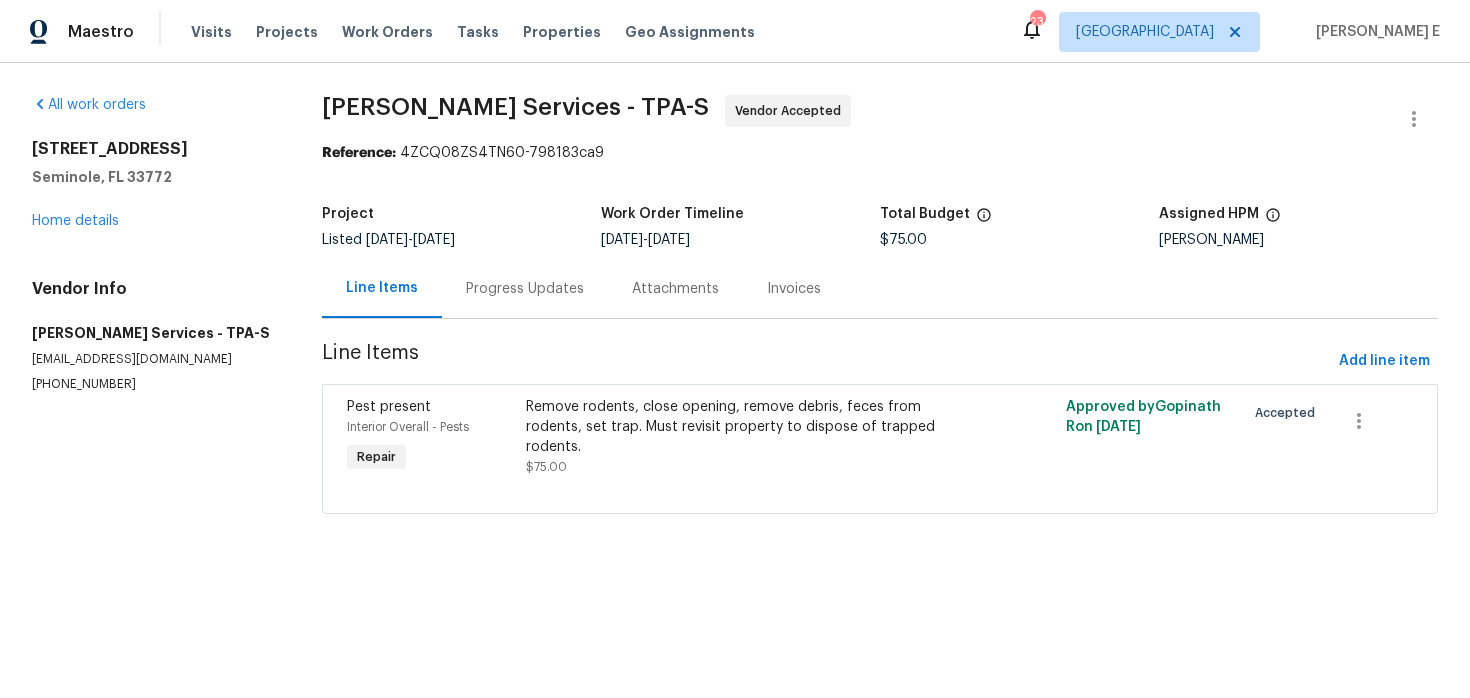 click on "Progress Updates" at bounding box center [525, 289] 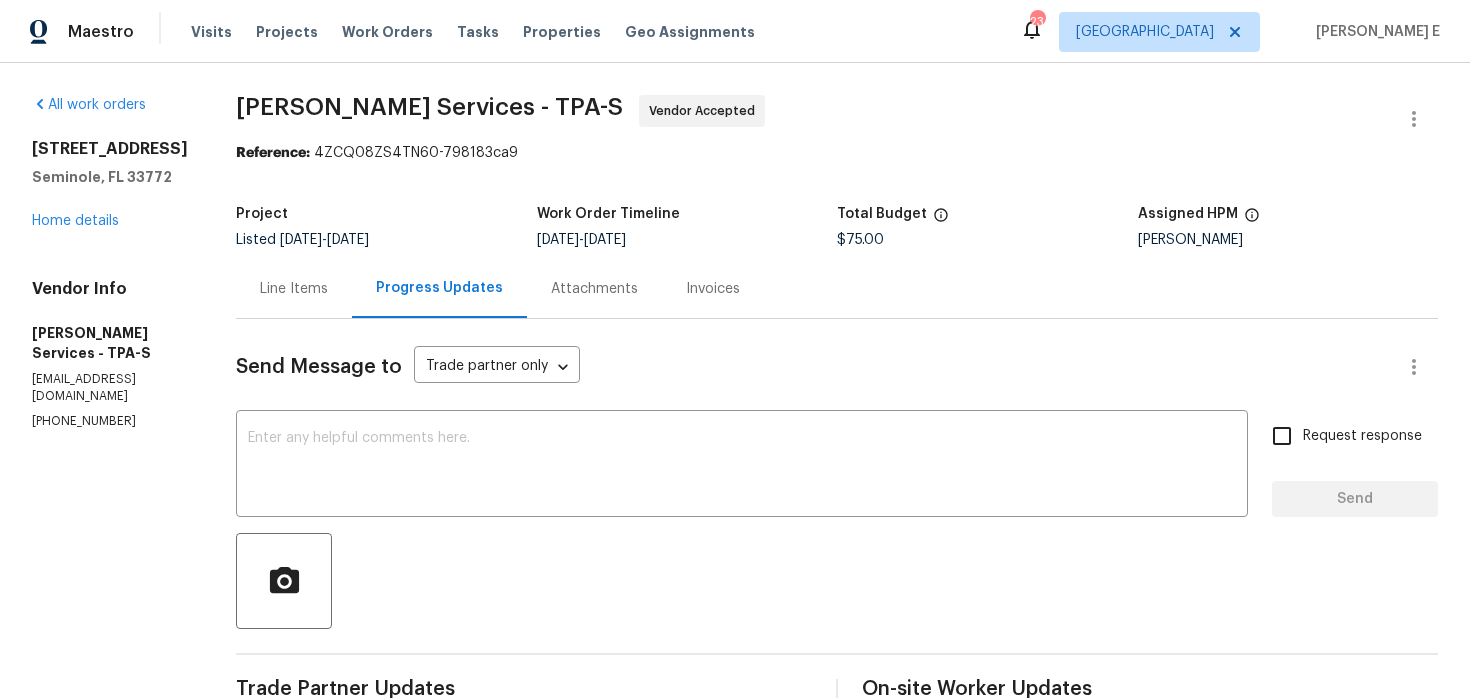 scroll, scrollTop: 301, scrollLeft: 0, axis: vertical 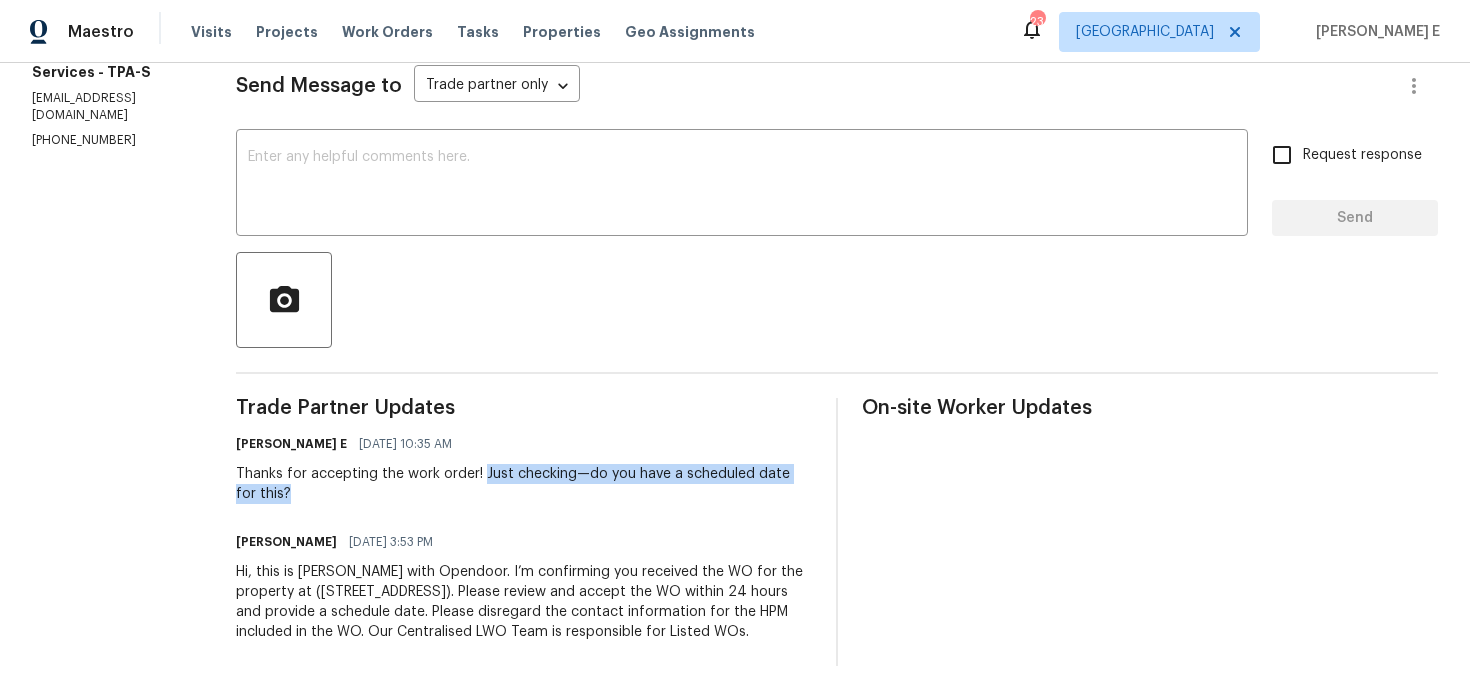 drag, startPoint x: 544, startPoint y: 455, endPoint x: 551, endPoint y: 482, distance: 27.89265 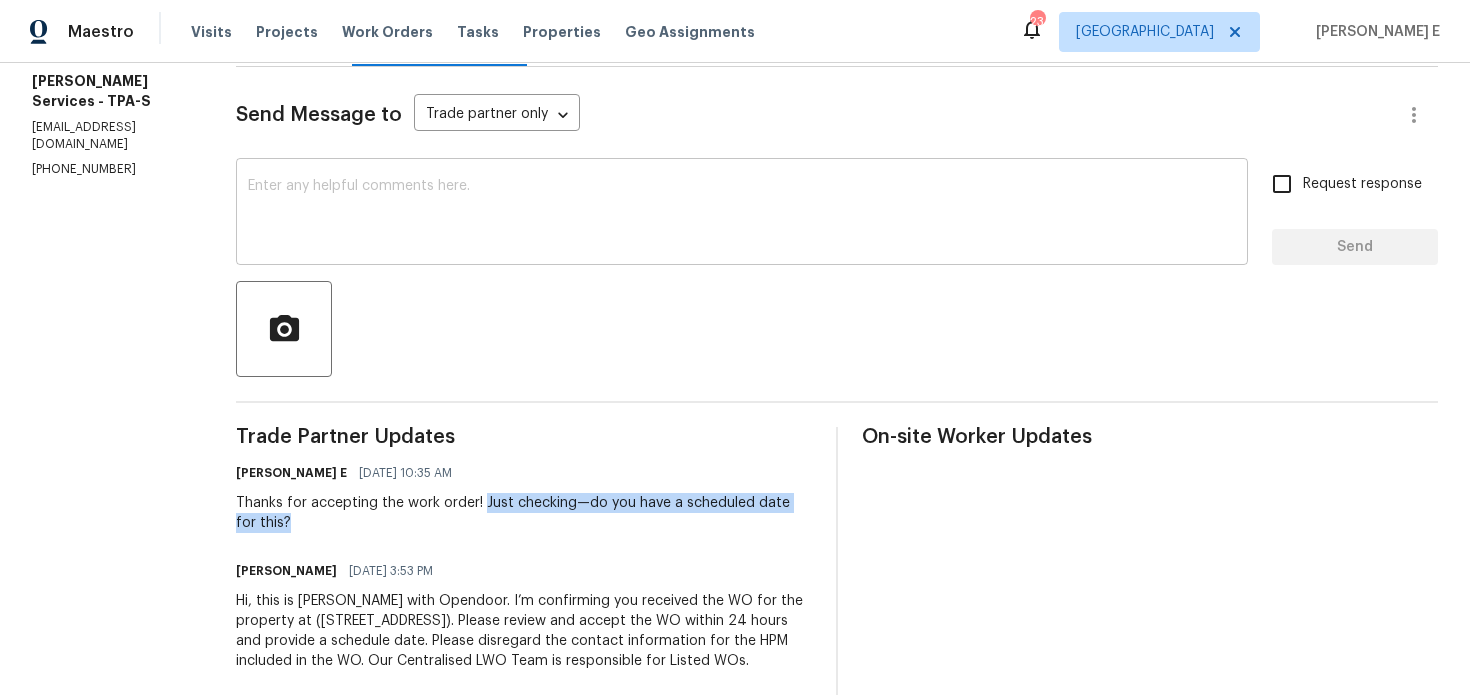 click at bounding box center (742, 214) 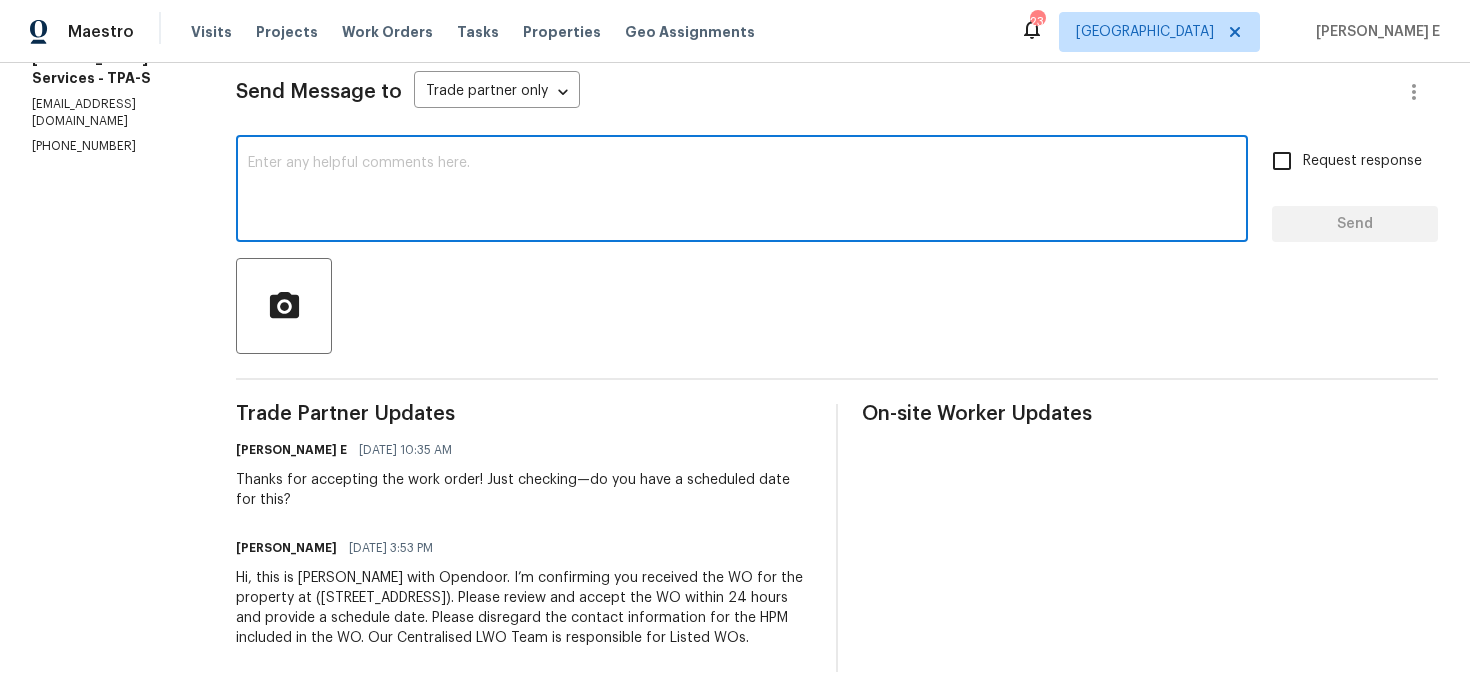scroll, scrollTop: 0, scrollLeft: 0, axis: both 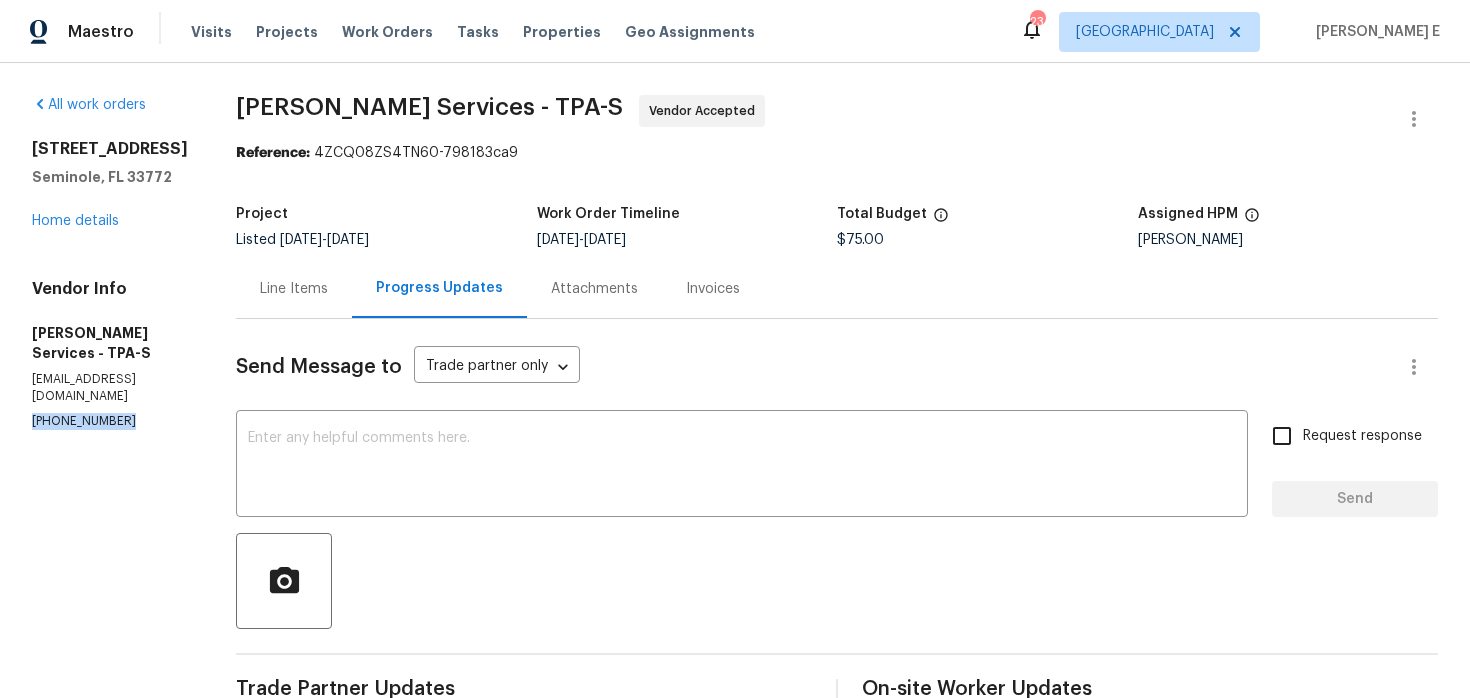 drag, startPoint x: 31, startPoint y: 387, endPoint x: 137, endPoint y: 379, distance: 106.30146 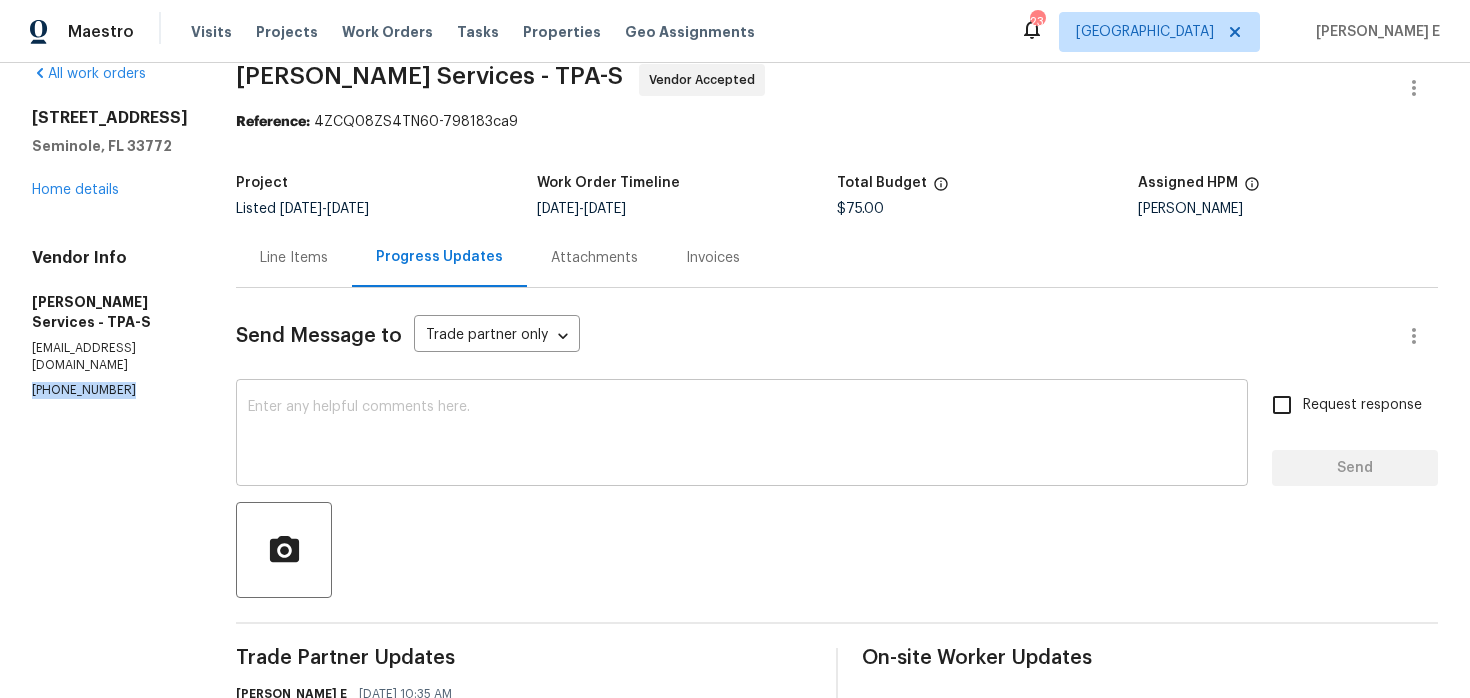 click on "Send Message to Trade partner only Trade partner only ​ x ​ Request response Send Trade Partner Updates Keerthana E 07/11/2025 10:35 AM Thanks for accepting the work order! Just checking—do you have a scheduled date for this? Pavithra Sekar 07/10/2025 3:53 PM Hi, this is Pavithra with Opendoor. I’m confirming you received the WO for the property at (10301 65th Ave, Seminole, FL 33772). Please review and accept the WO within 24 hours and provide a schedule date. Please disregard the contact information for the HPM included in the WO. Our Centralised LWO Team is responsible for Listed WOs. On-site Worker Updates" at bounding box center [837, 602] 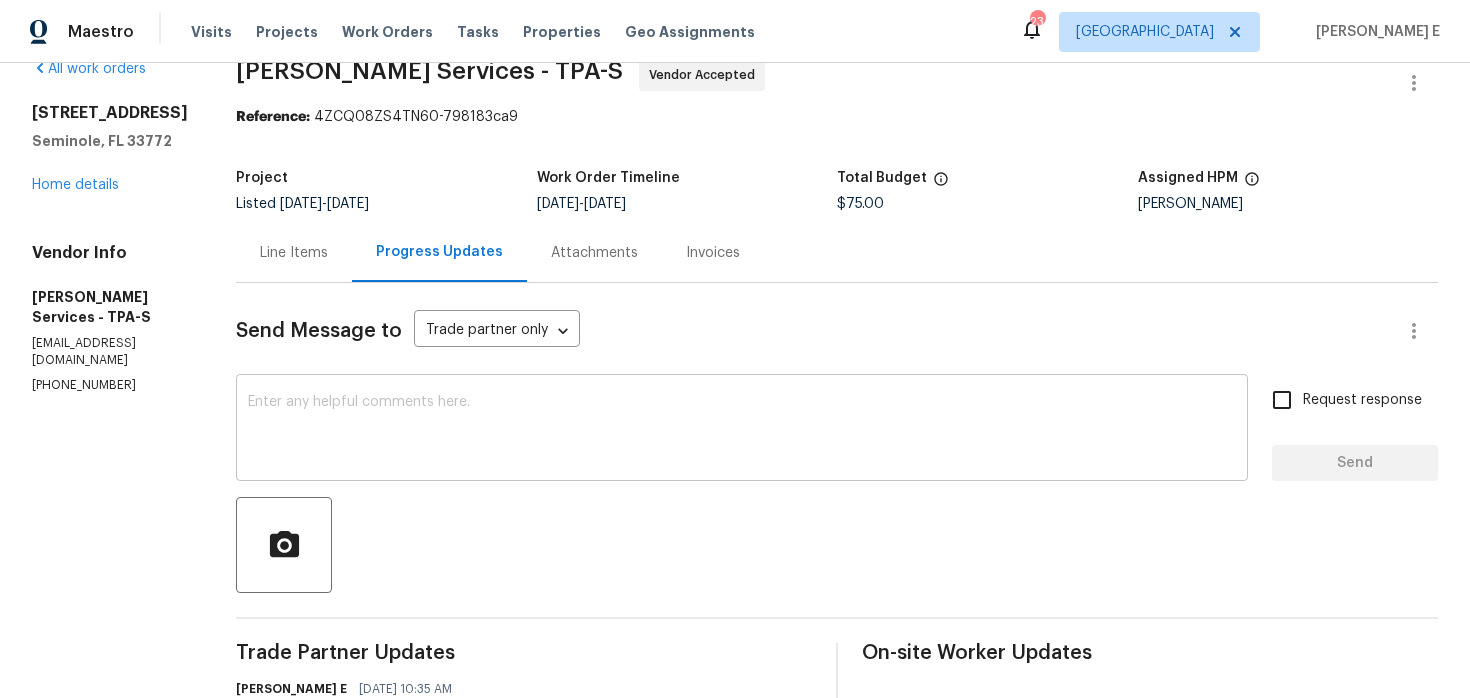 scroll, scrollTop: 0, scrollLeft: 0, axis: both 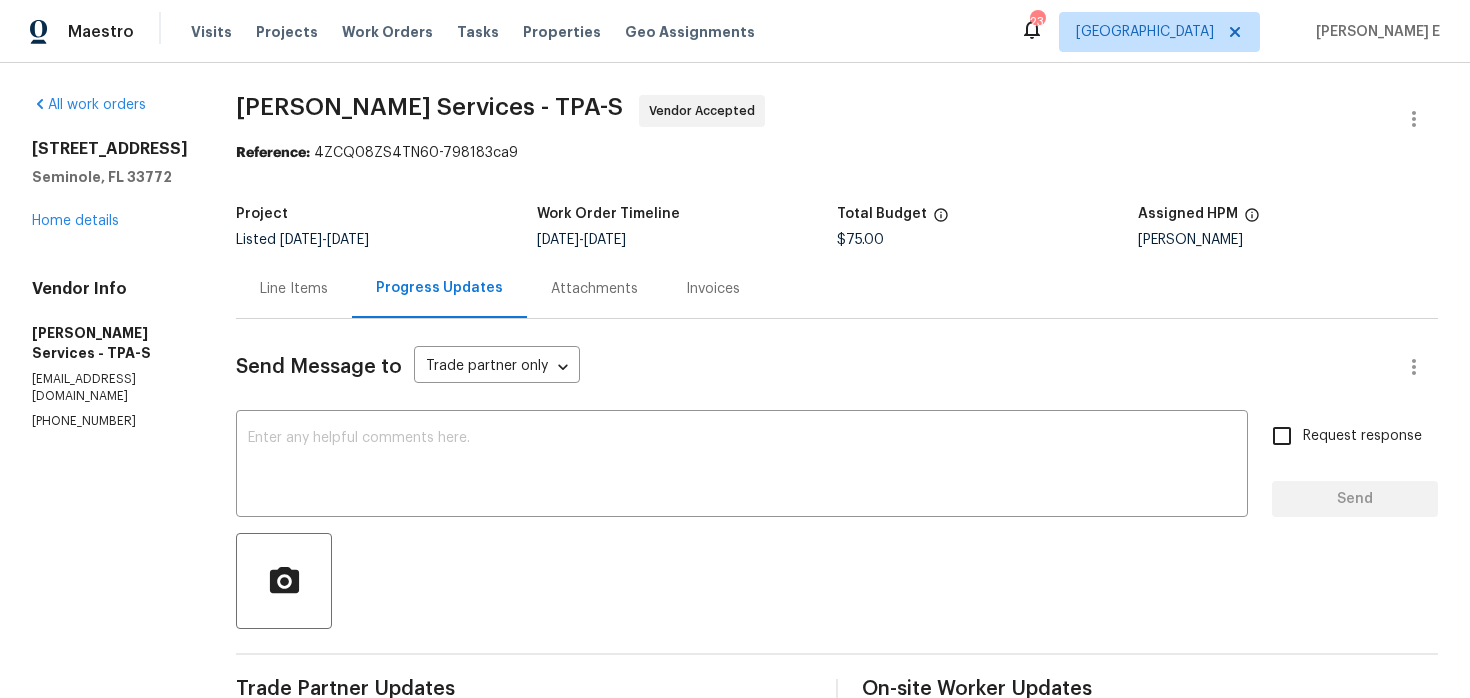 click on "Send Message to Trade partner only Trade partner only ​ x ​ Request response Send Trade Partner Updates Keerthana E 07/11/2025 10:35 AM Thanks for accepting the work order! Just checking—do you have a scheduled date for this? Pavithra Sekar 07/10/2025 3:53 PM Hi, this is Pavithra with Opendoor. I’m confirming you received the WO for the property at (10301 65th Ave, Seminole, FL 33772). Please review and accept the WO within 24 hours and provide a schedule date. Please disregard the contact information for the HPM included in the WO. Our Centralised LWO Team is responsible for Listed WOs. On-site Worker Updates" at bounding box center [837, 633] 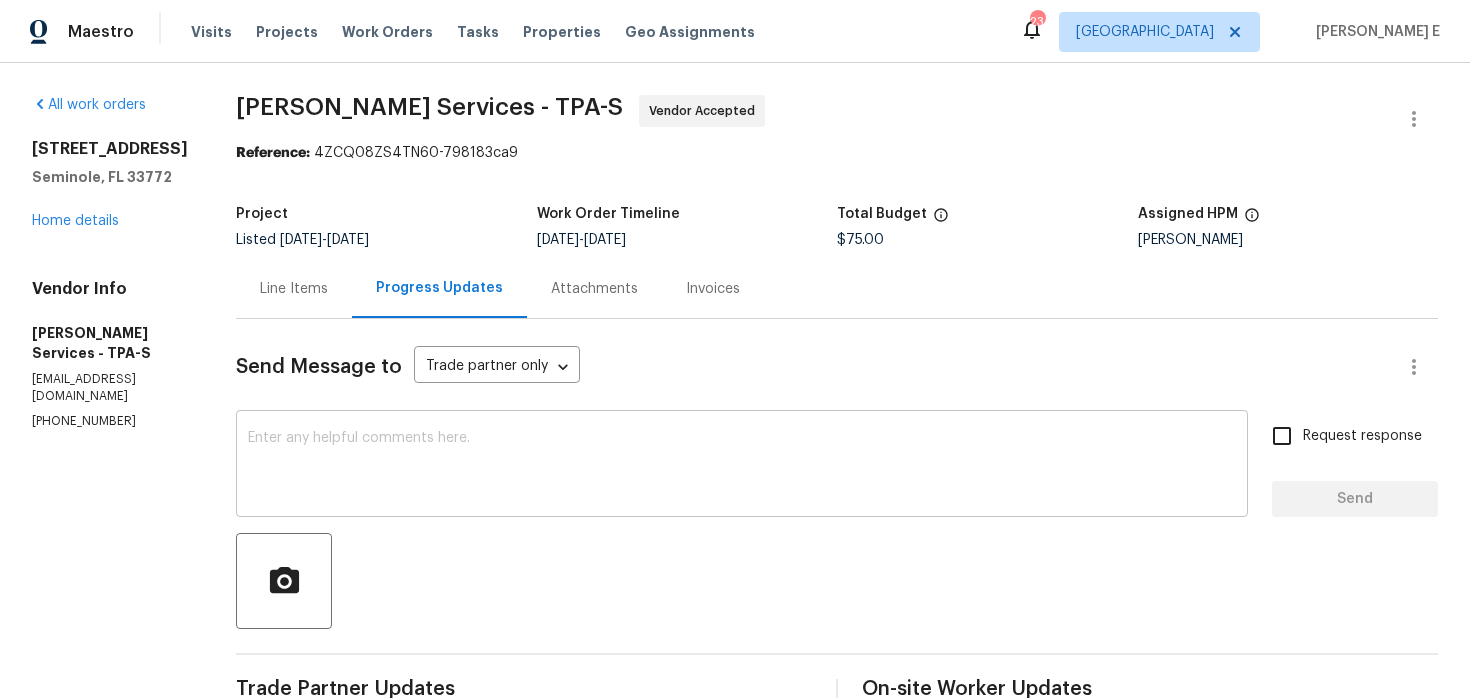 click at bounding box center [742, 466] 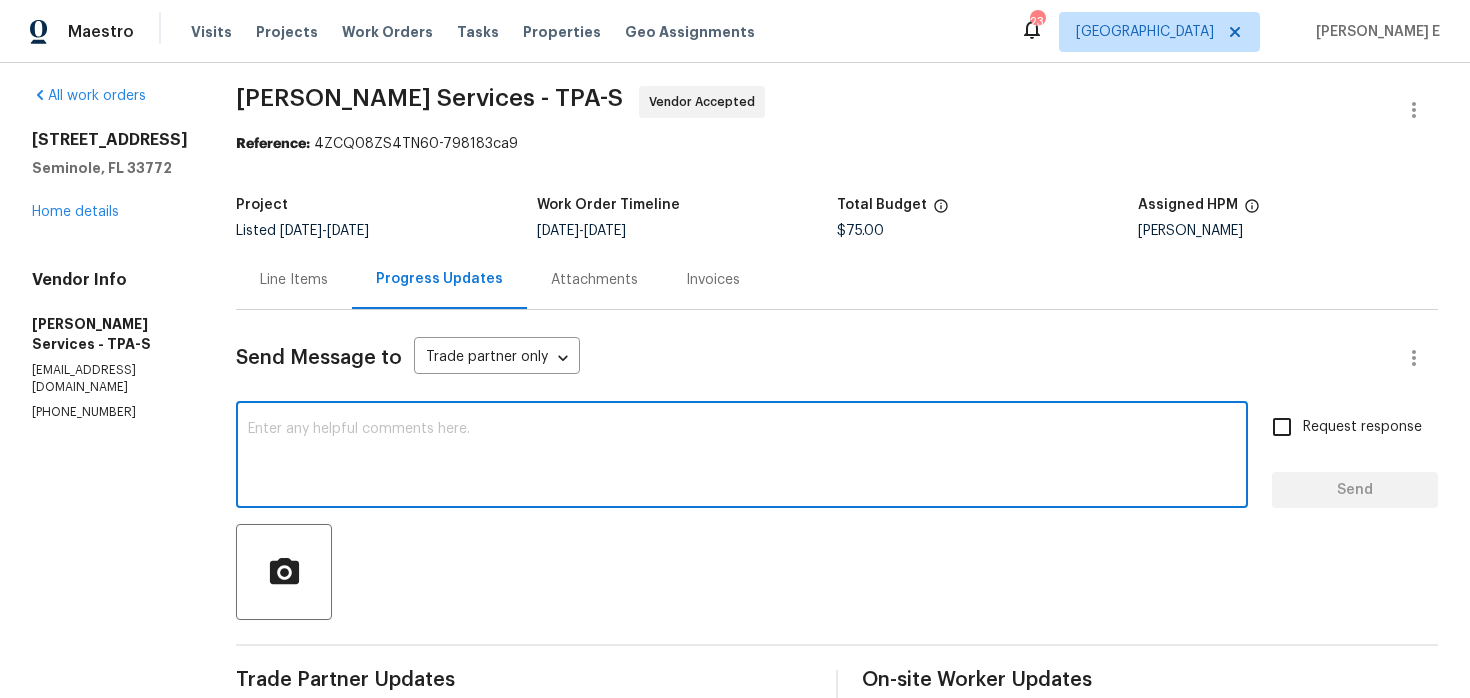 scroll, scrollTop: 0, scrollLeft: 0, axis: both 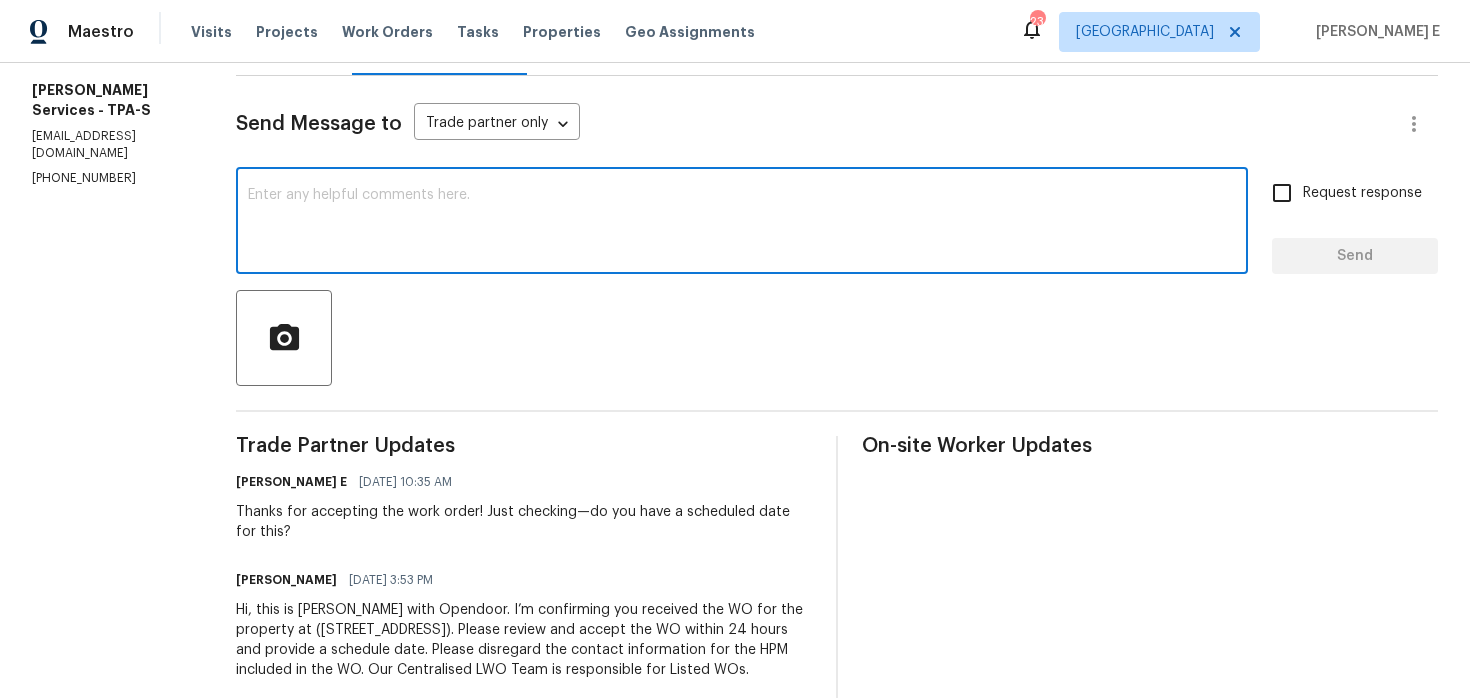 paste on "following up—do you have a scheduled date for this work order yet?" 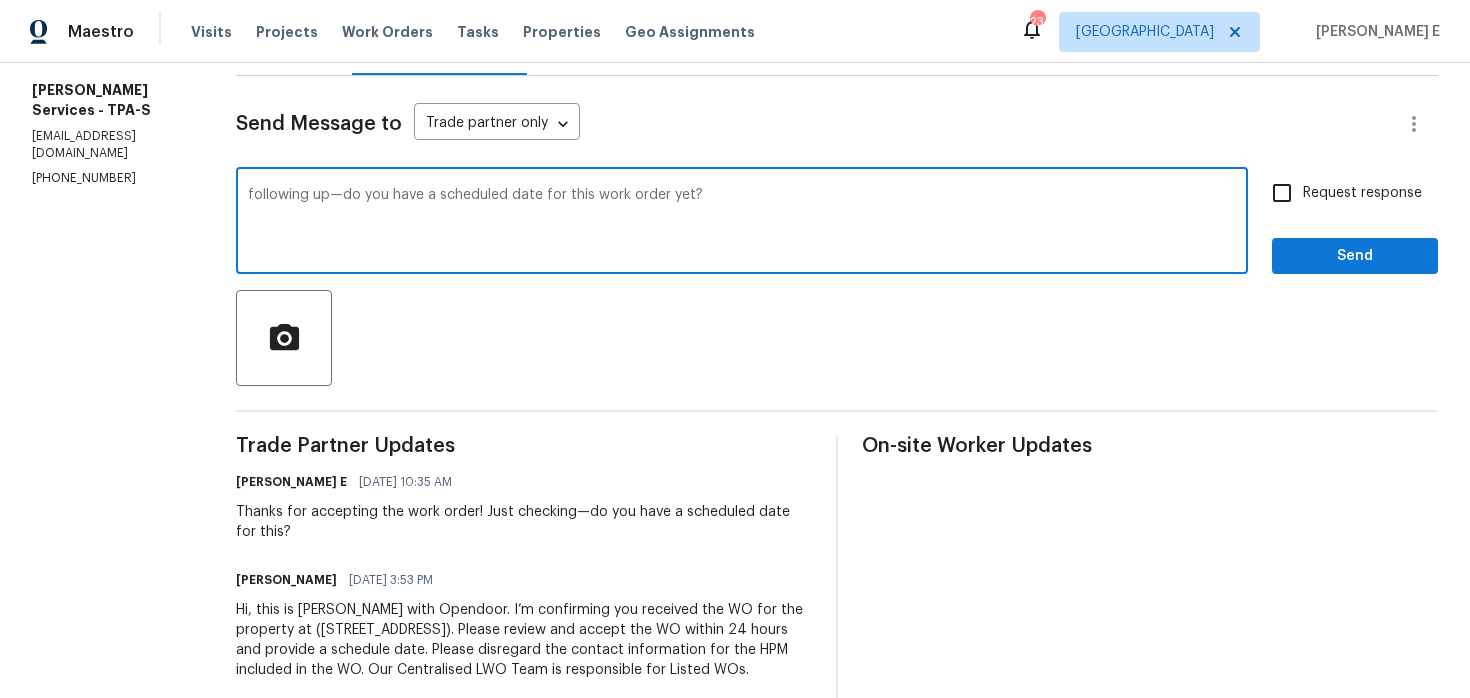 click on "Following" at bounding box center [0, 0] 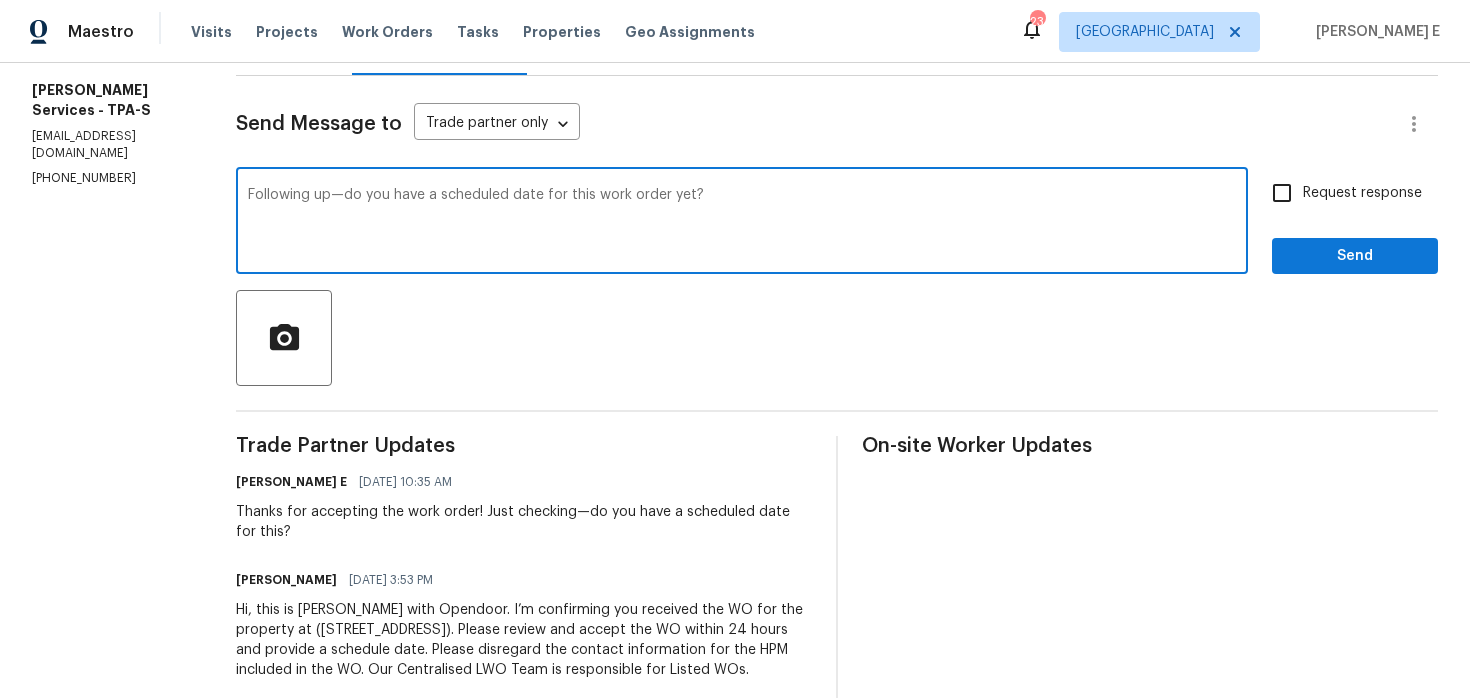type on "Following up—do you have a scheduled date for this work order yet?" 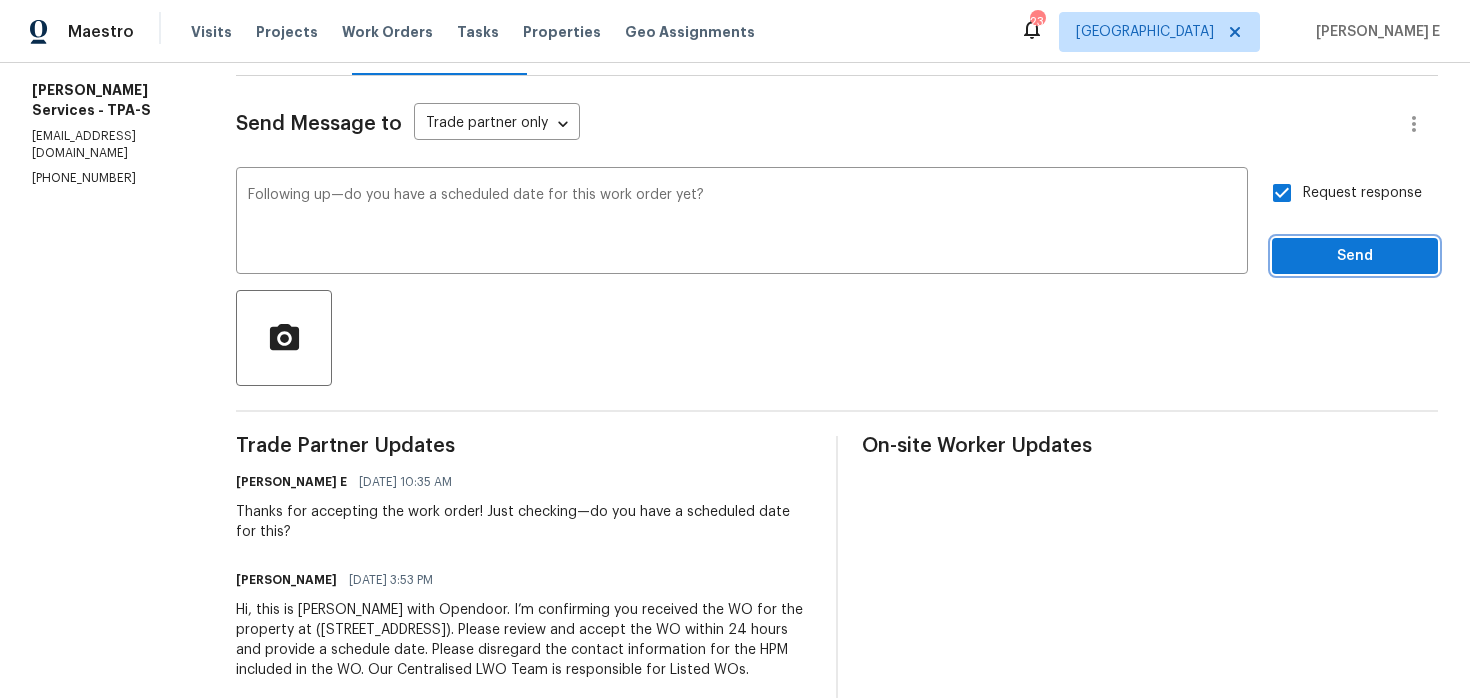 click on "Send" at bounding box center (1355, 256) 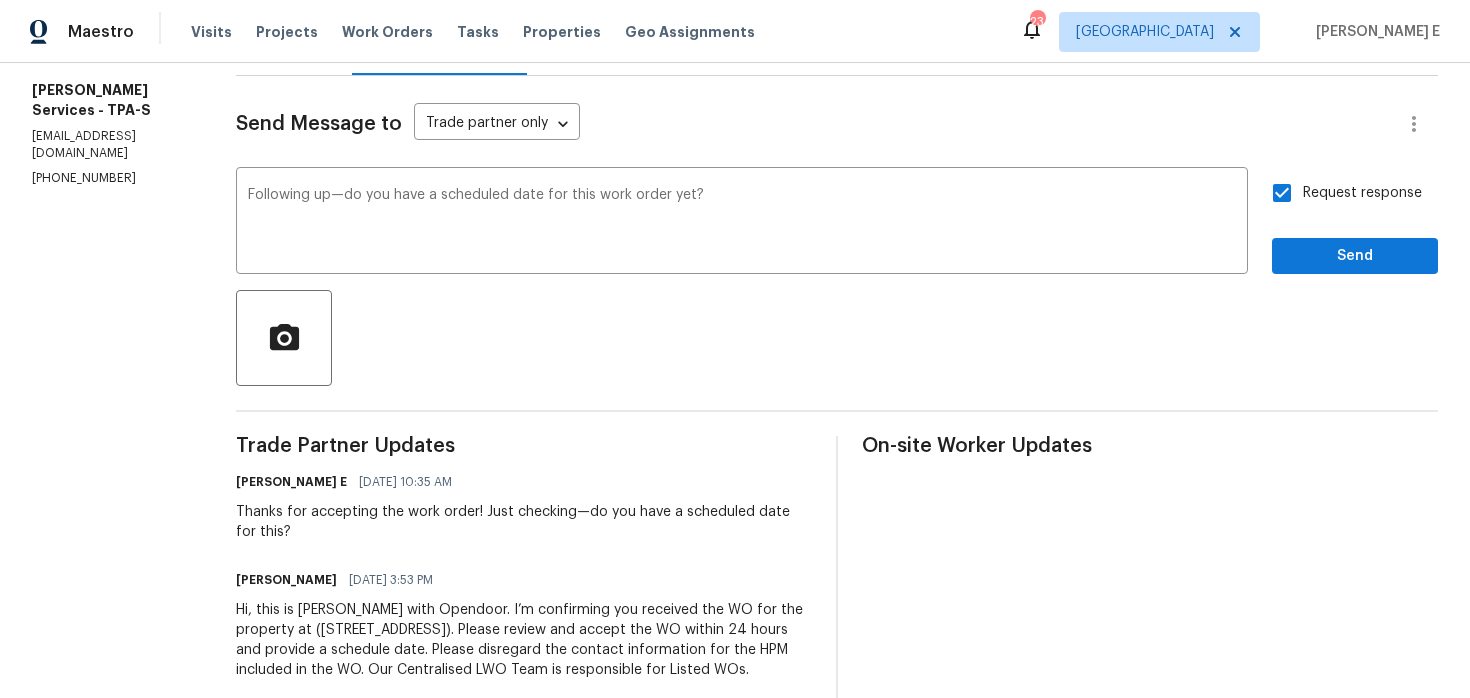 scroll, scrollTop: 49, scrollLeft: 0, axis: vertical 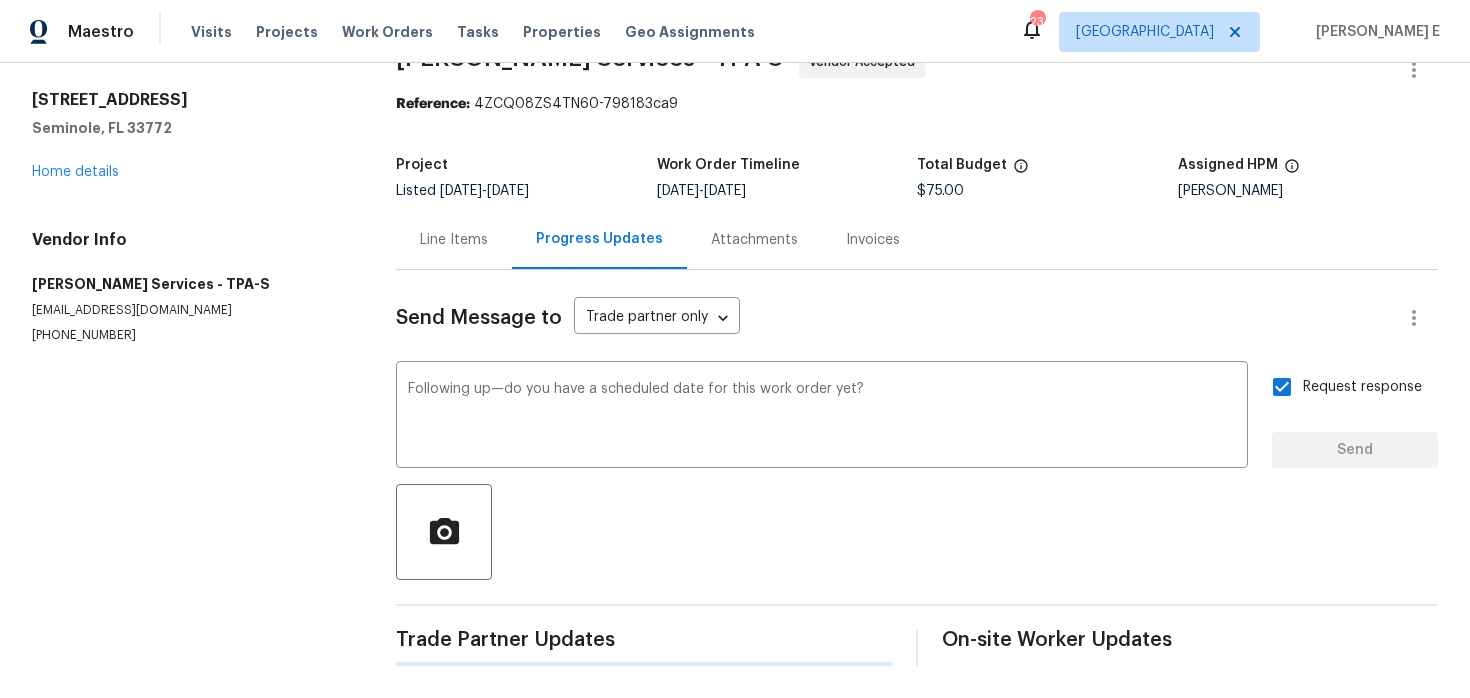 type 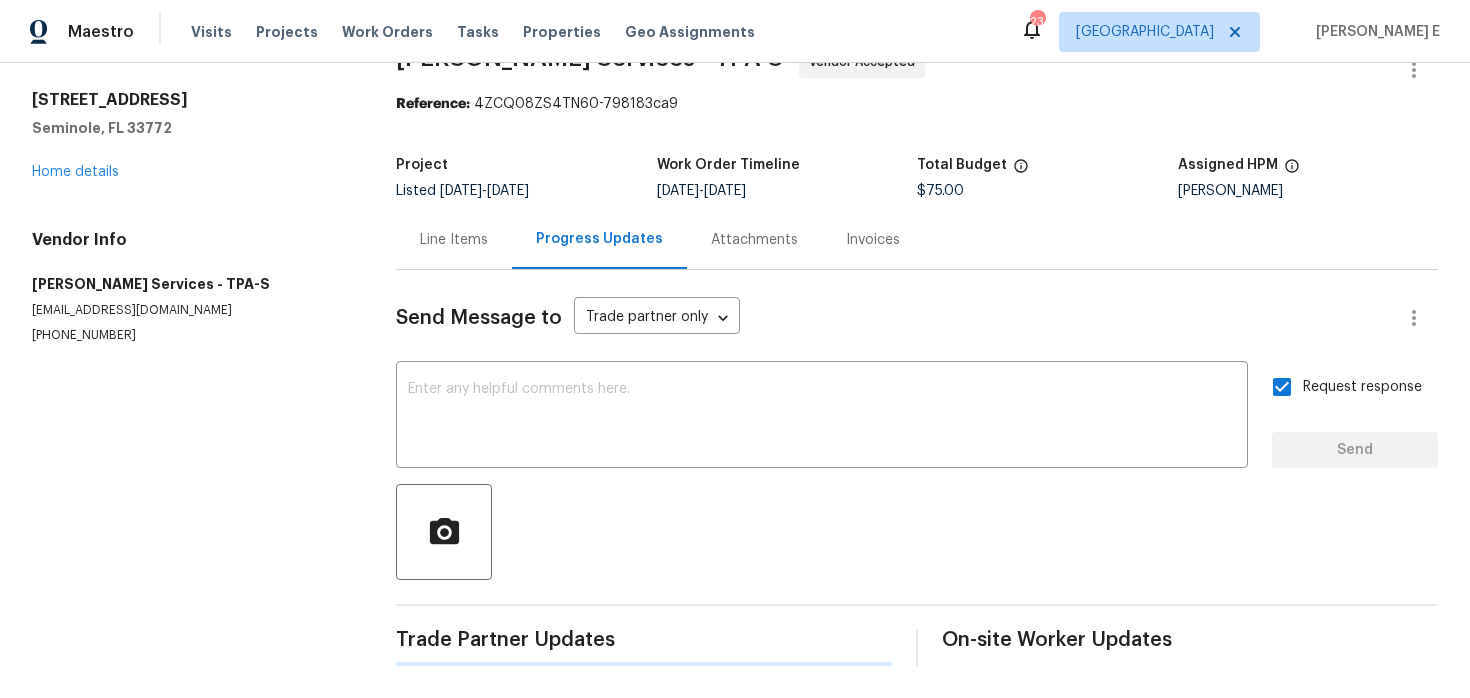 scroll, scrollTop: 0, scrollLeft: 0, axis: both 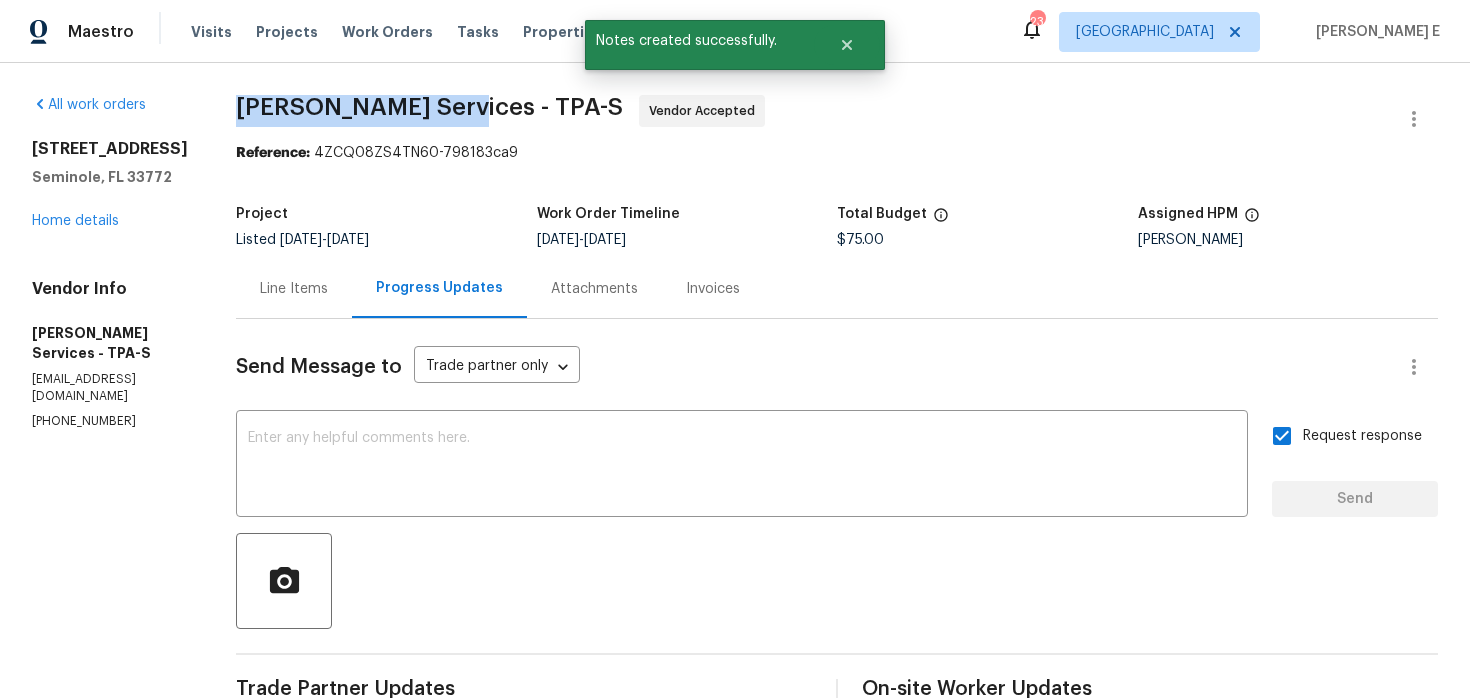 drag, startPoint x: 297, startPoint y: 106, endPoint x: 508, endPoint y: 108, distance: 211.00948 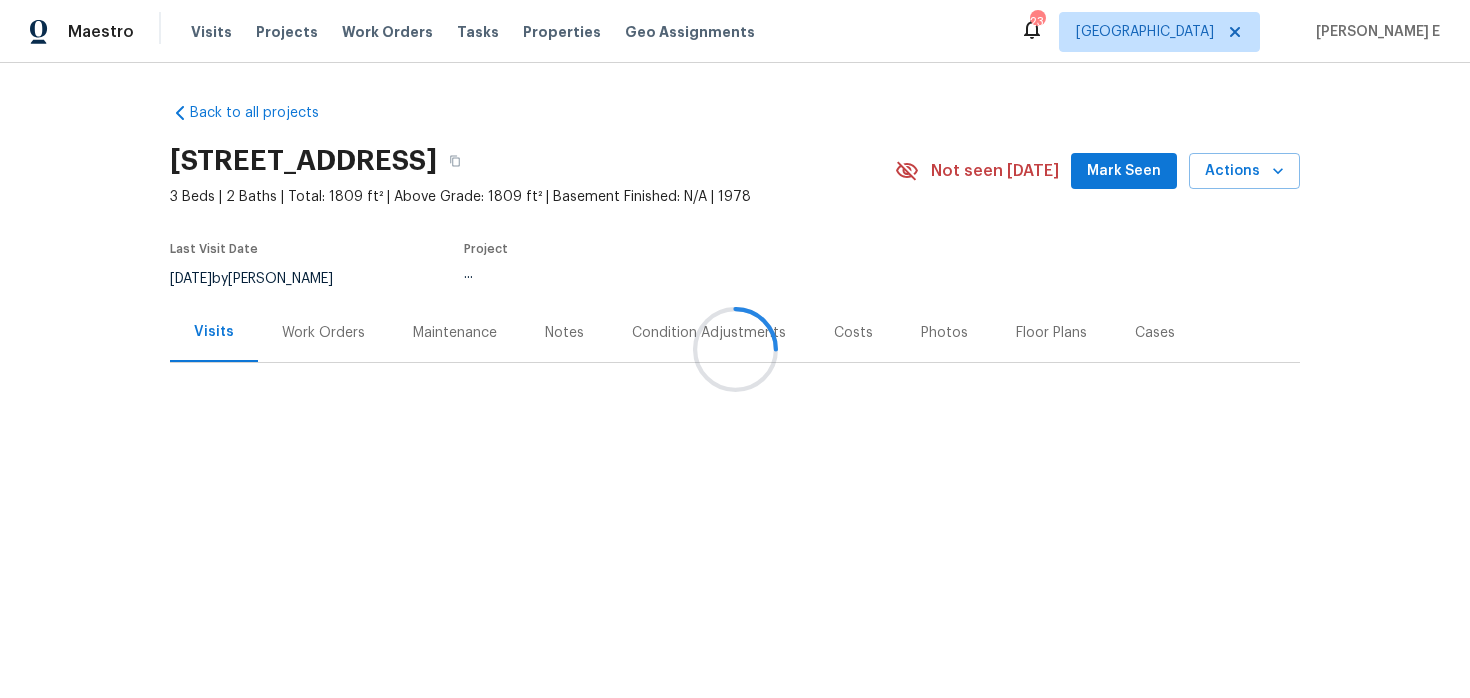 scroll, scrollTop: 0, scrollLeft: 0, axis: both 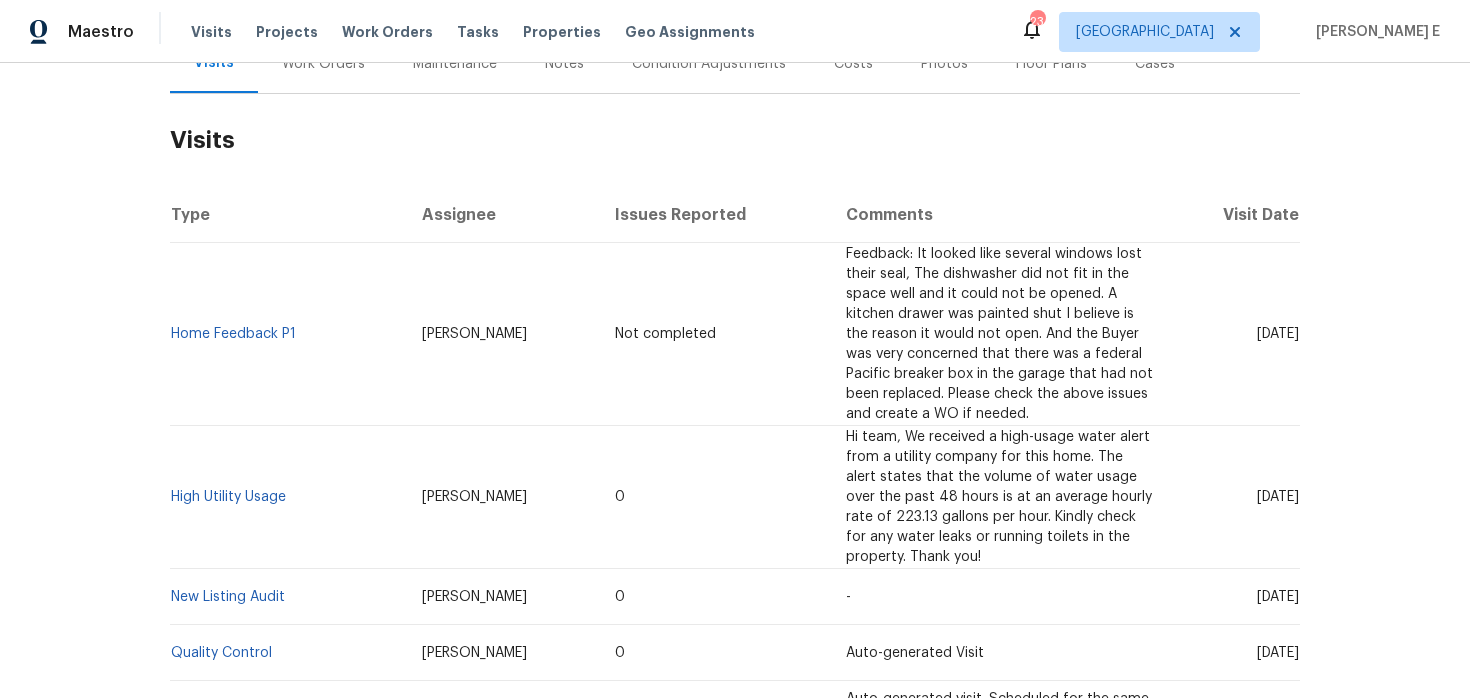 click on "Work Orders" at bounding box center [323, 63] 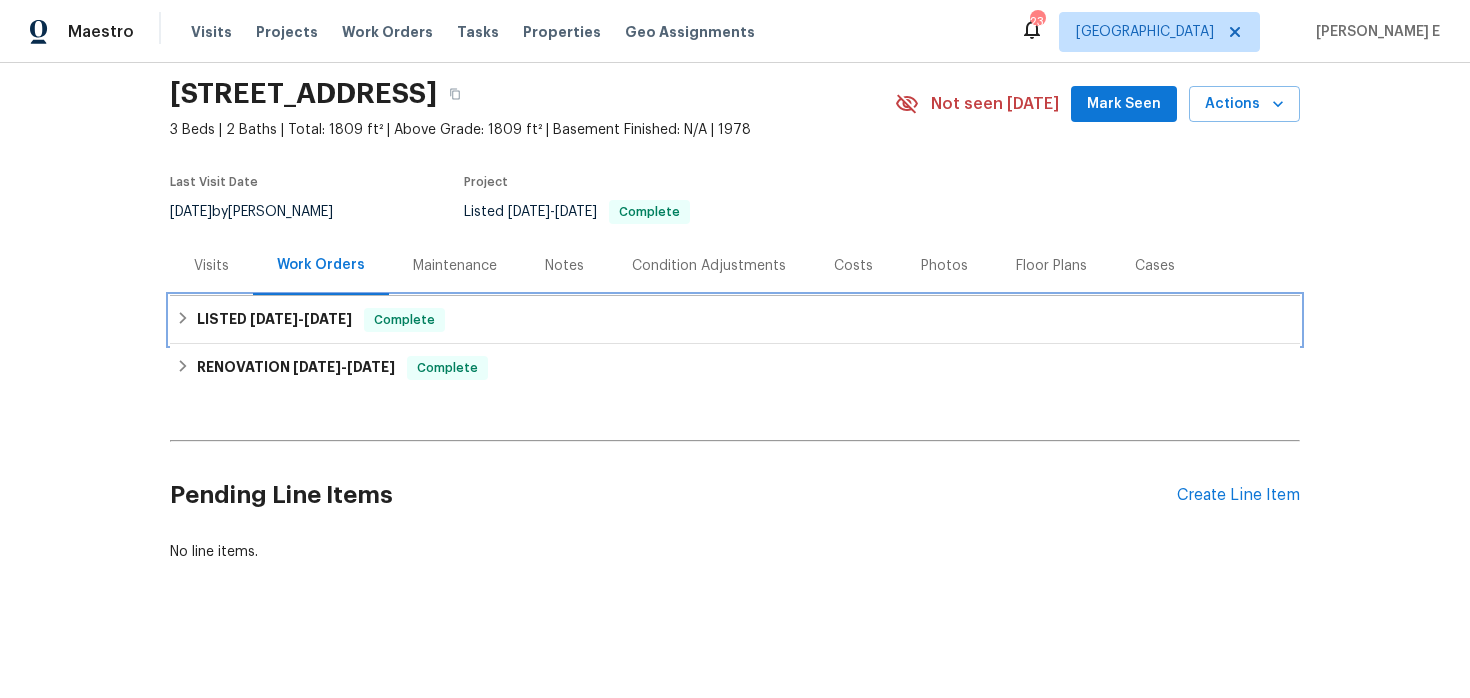 click on "LISTED   [DATE]  -  [DATE]" at bounding box center (274, 320) 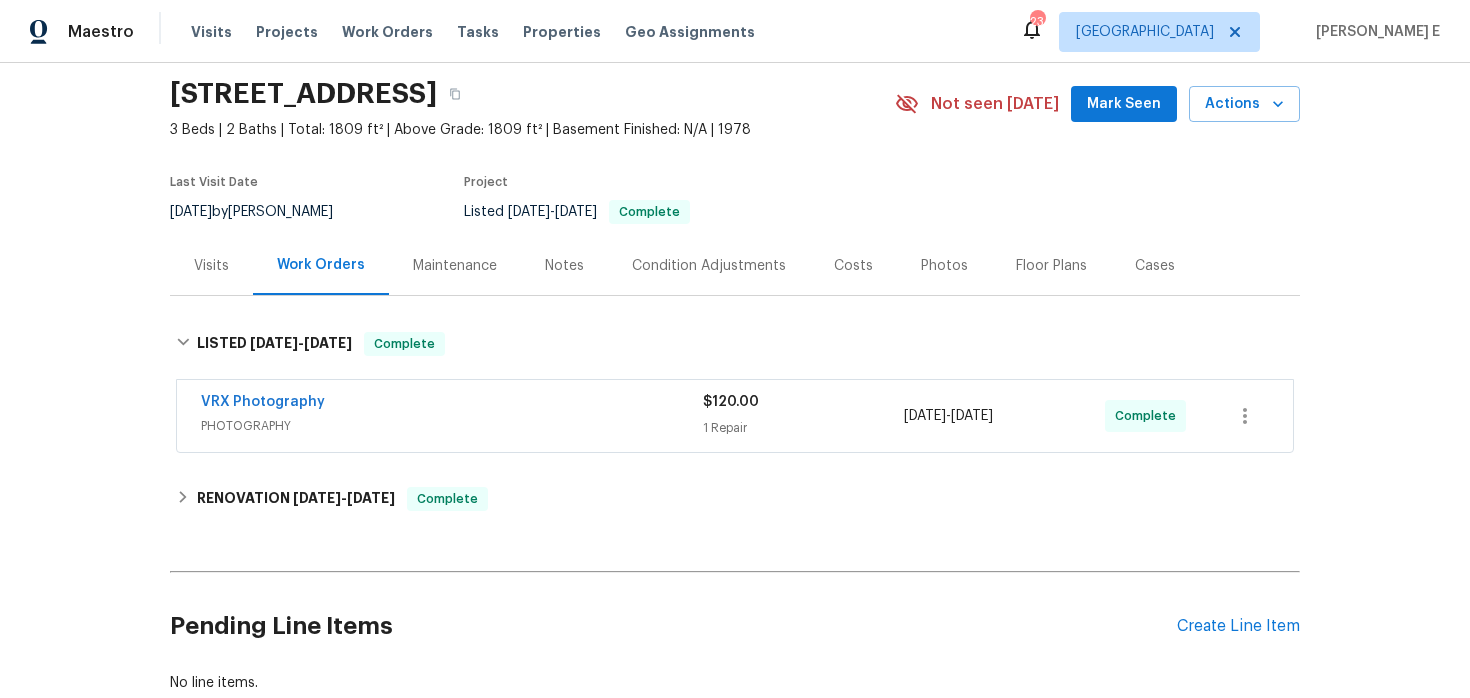click on "Visits" at bounding box center (211, 266) 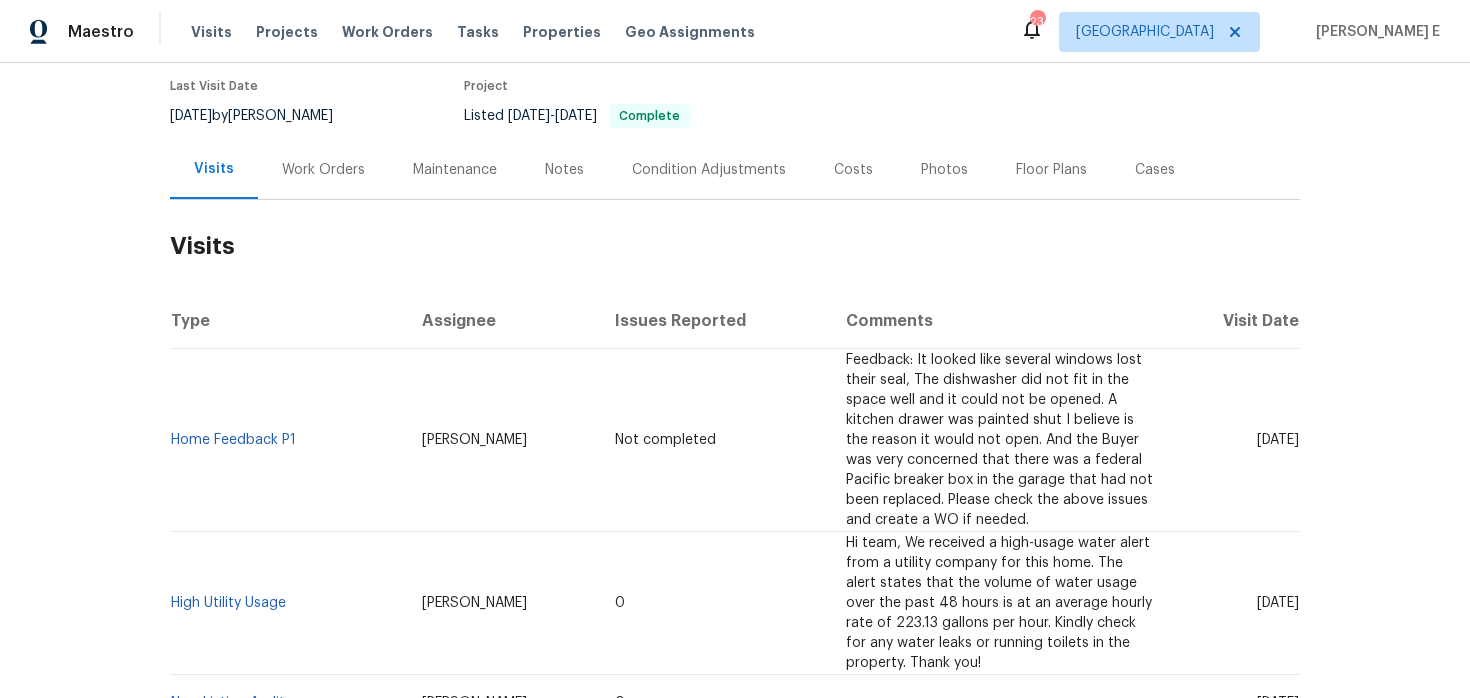 scroll, scrollTop: 165, scrollLeft: 0, axis: vertical 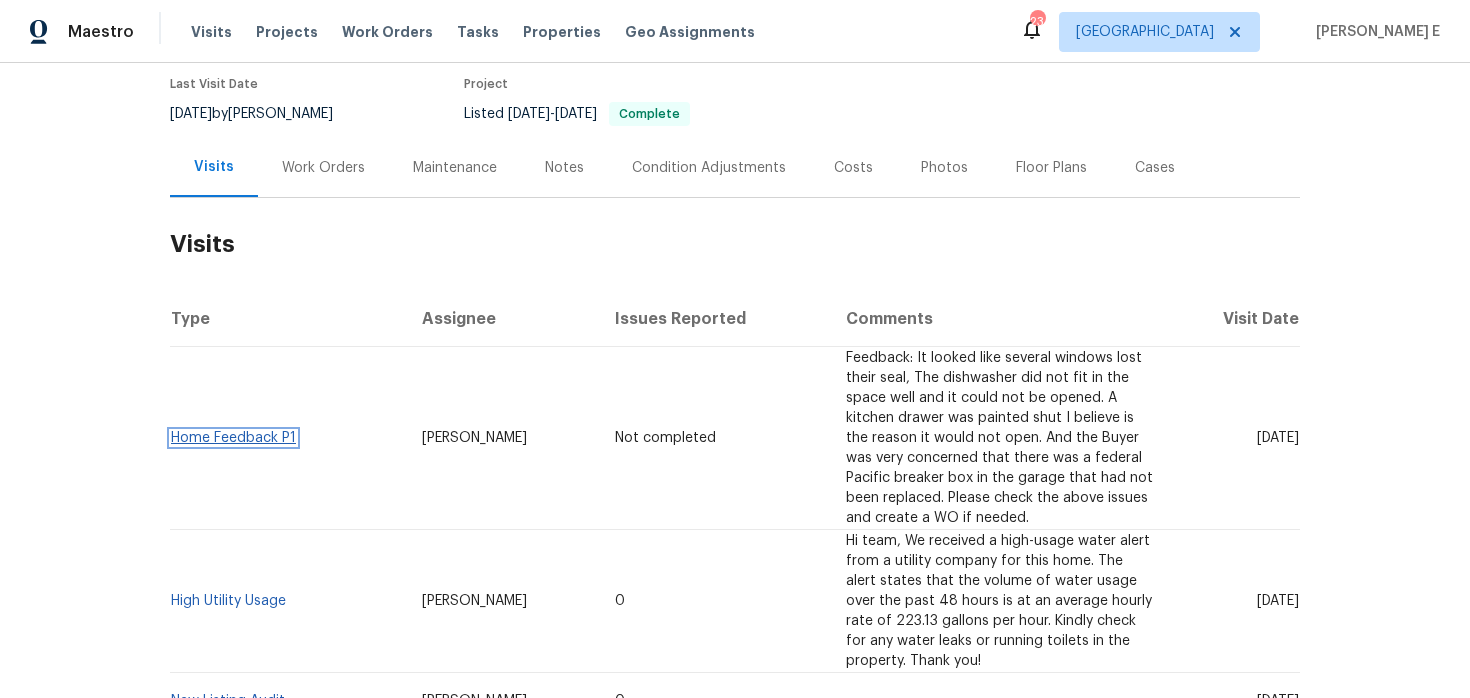 click on "Home Feedback P1" at bounding box center (233, 438) 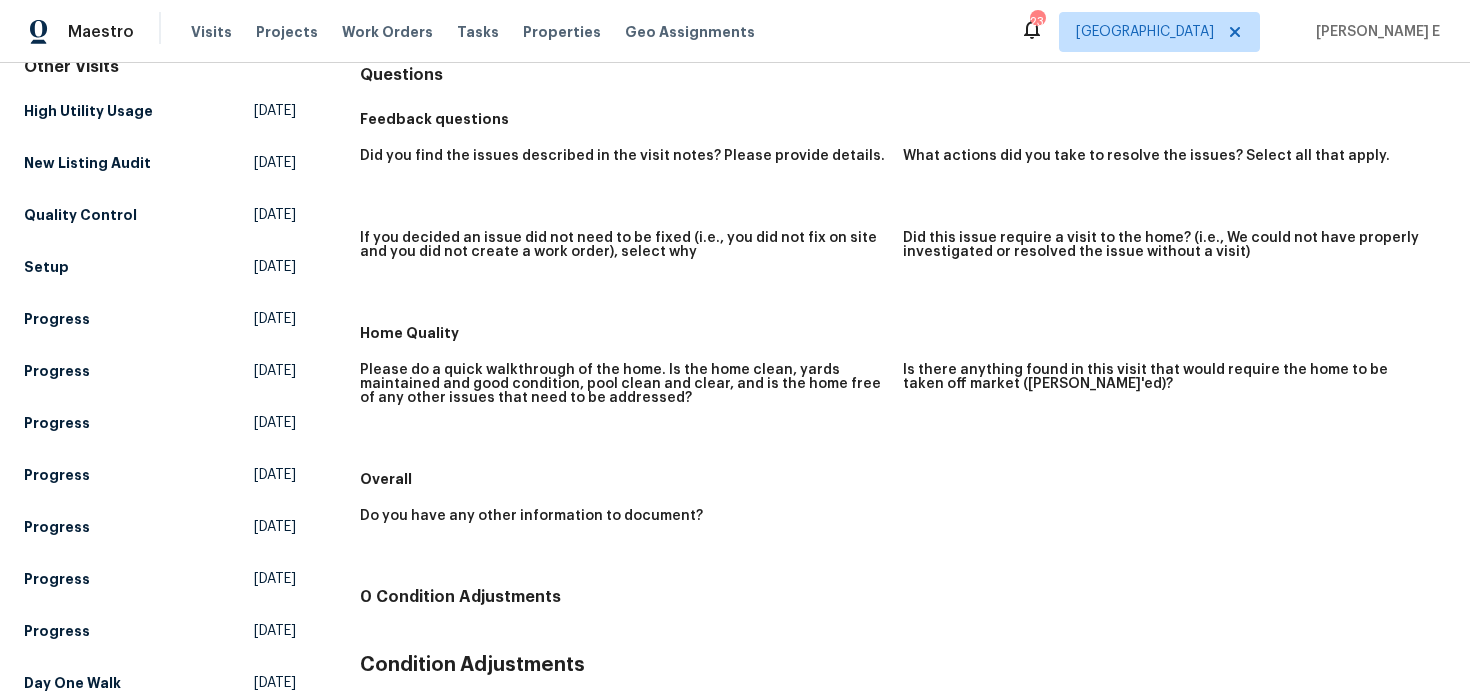 scroll, scrollTop: 62, scrollLeft: 0, axis: vertical 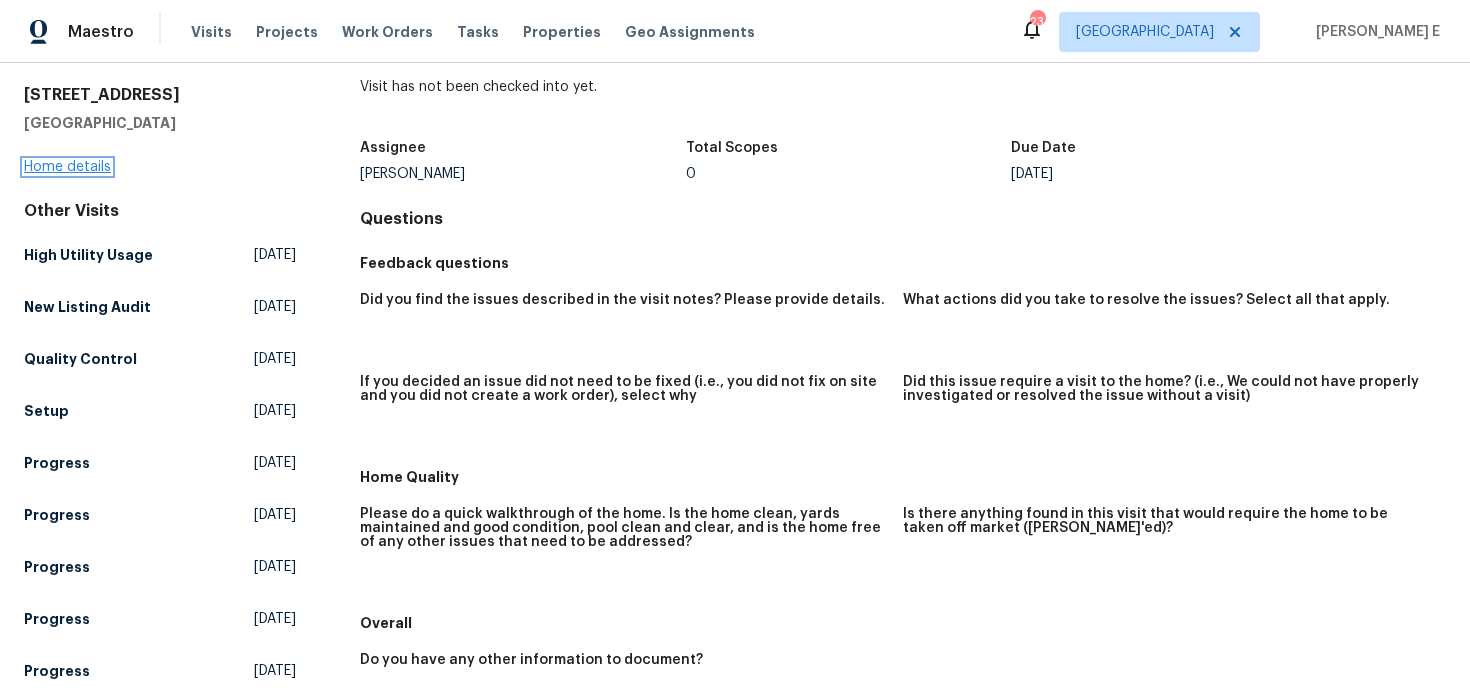 click on "Home details" at bounding box center (67, 167) 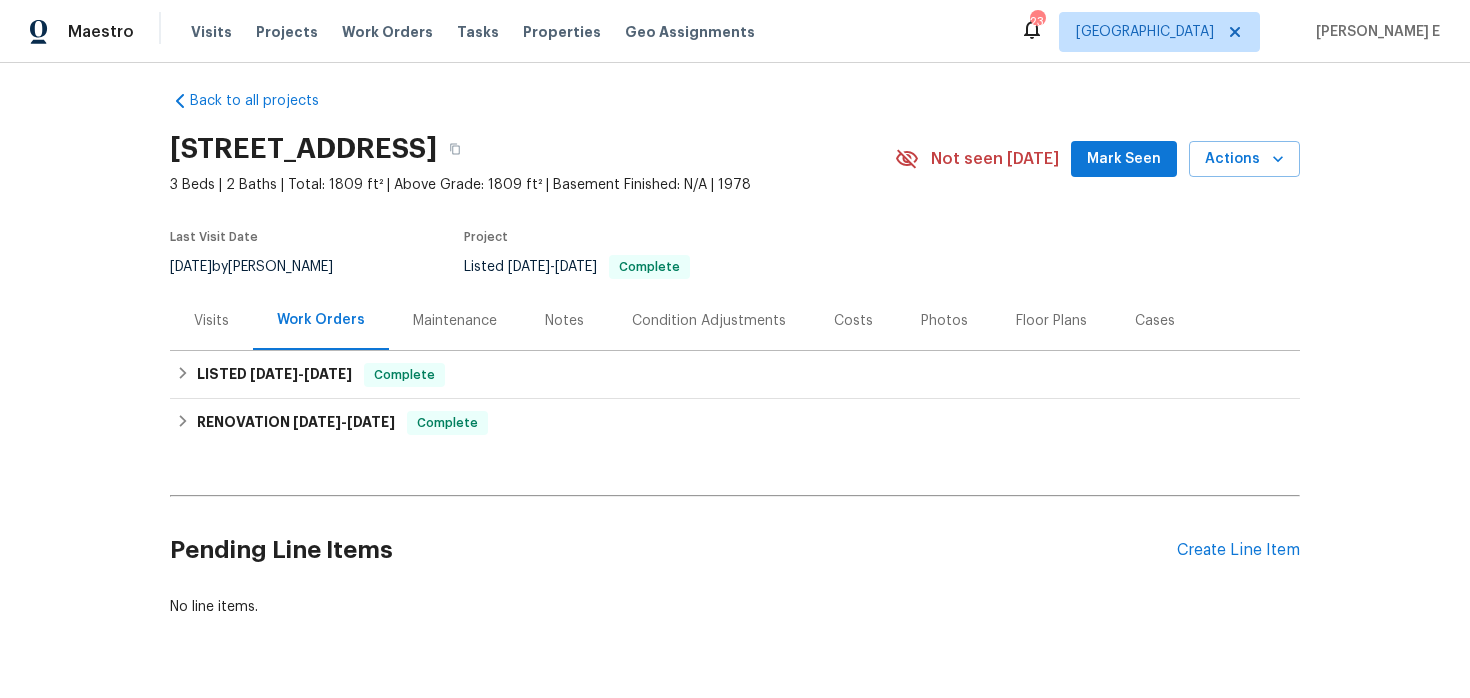 scroll, scrollTop: 10, scrollLeft: 0, axis: vertical 